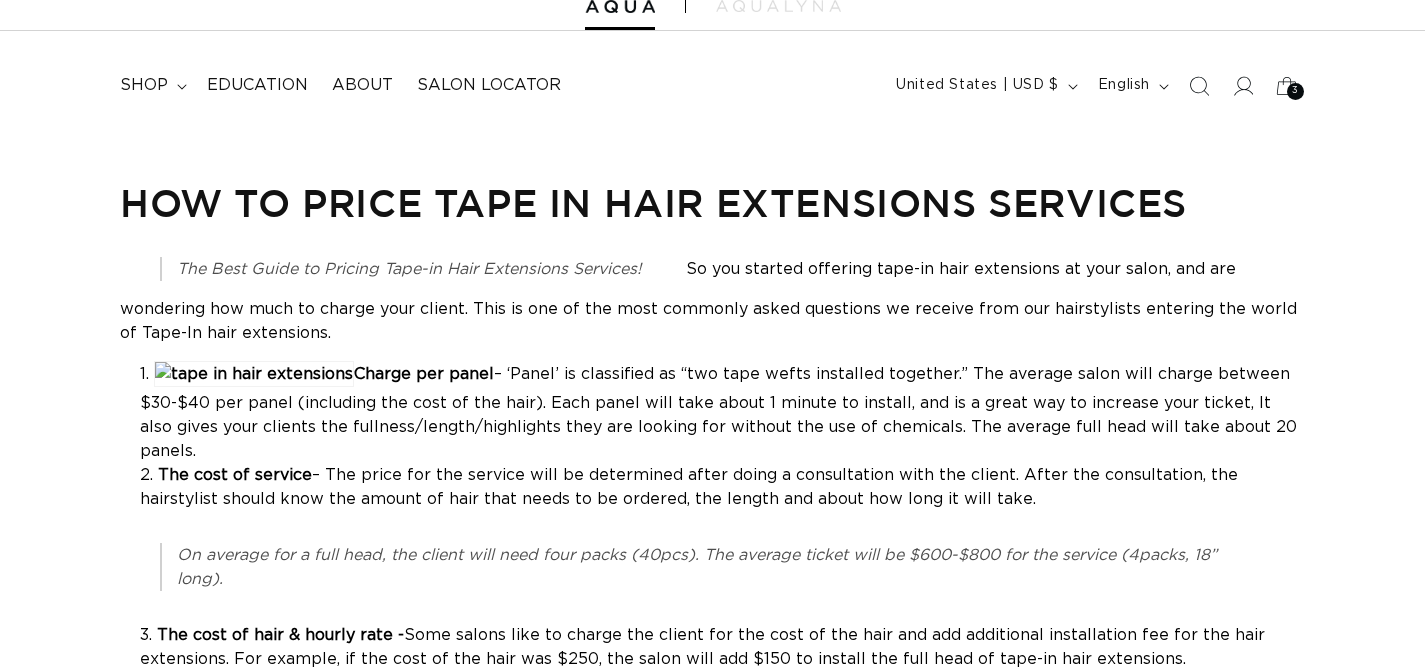 scroll, scrollTop: 0, scrollLeft: 0, axis: both 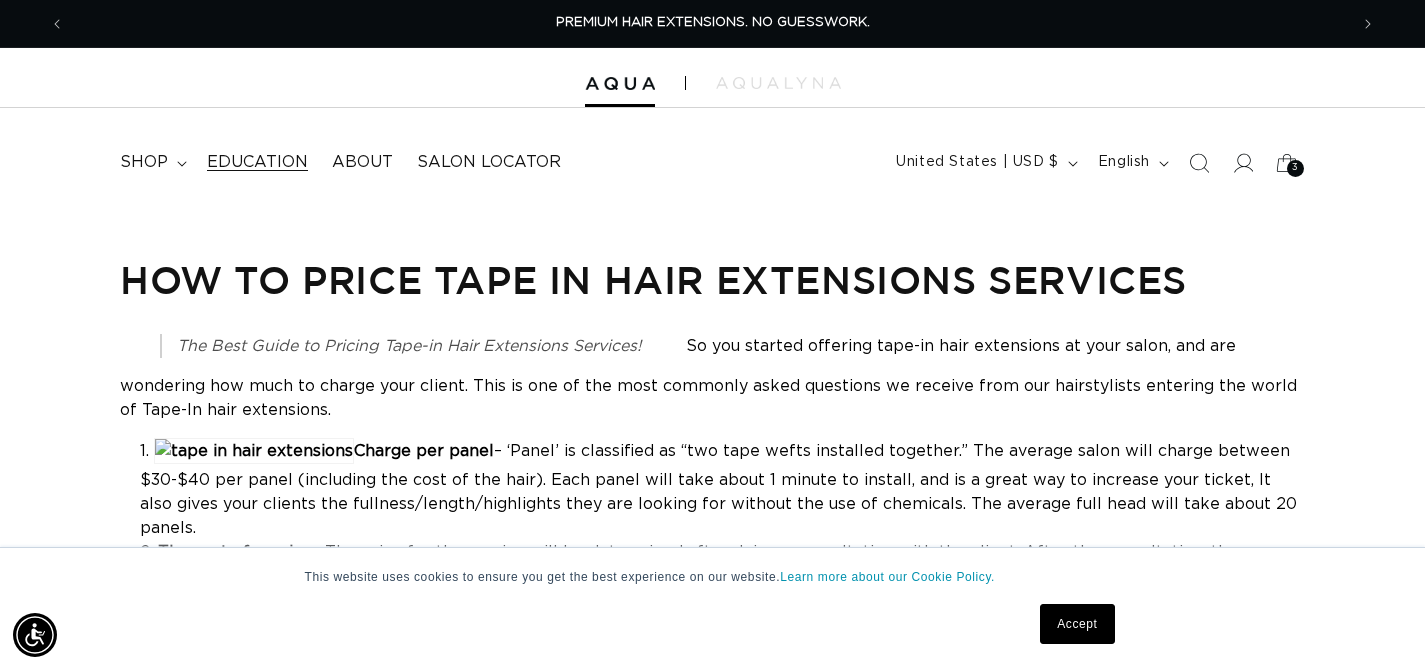 click on "Education" at bounding box center [257, 162] 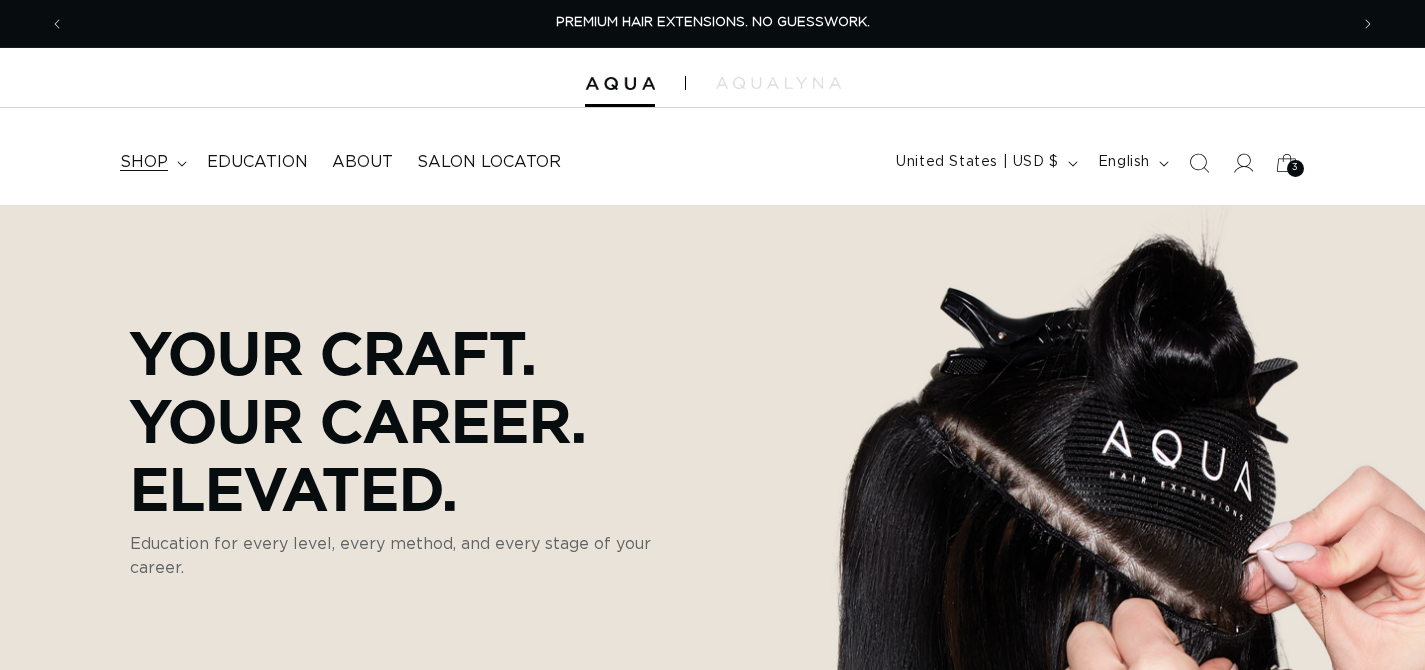 scroll, scrollTop: 0, scrollLeft: 0, axis: both 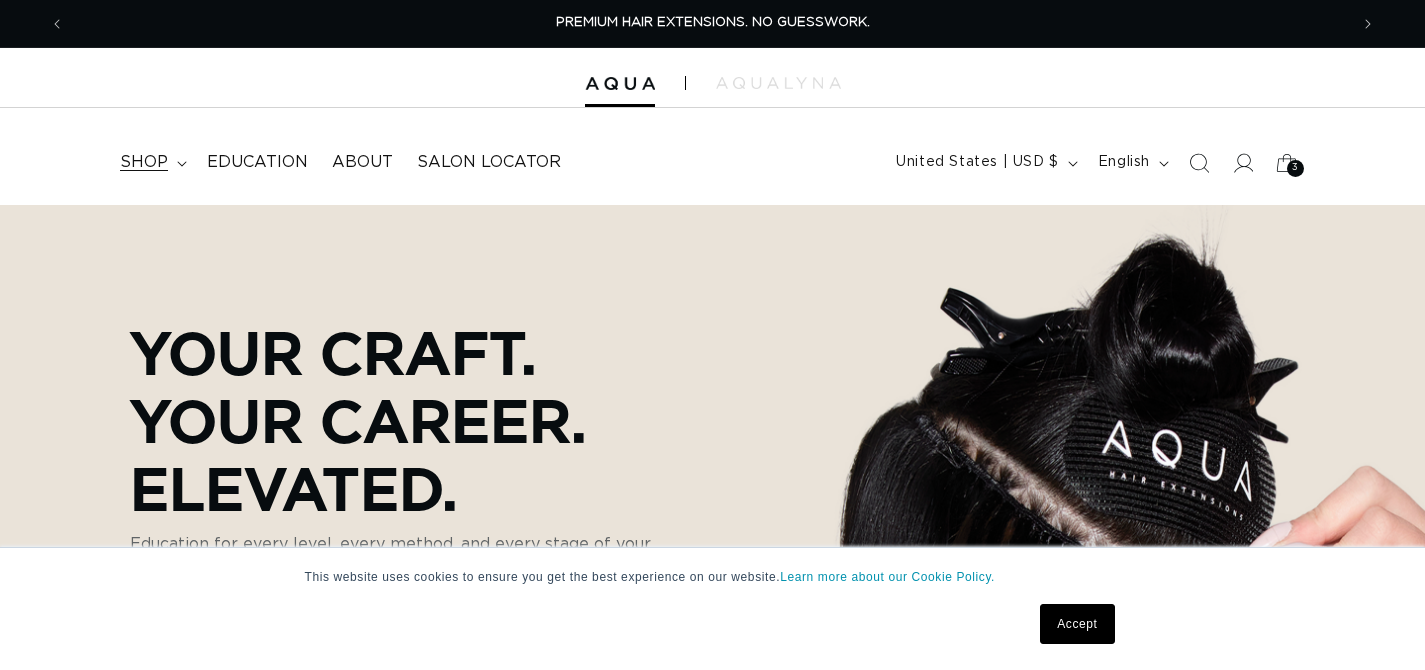 click on "shop" at bounding box center [144, 162] 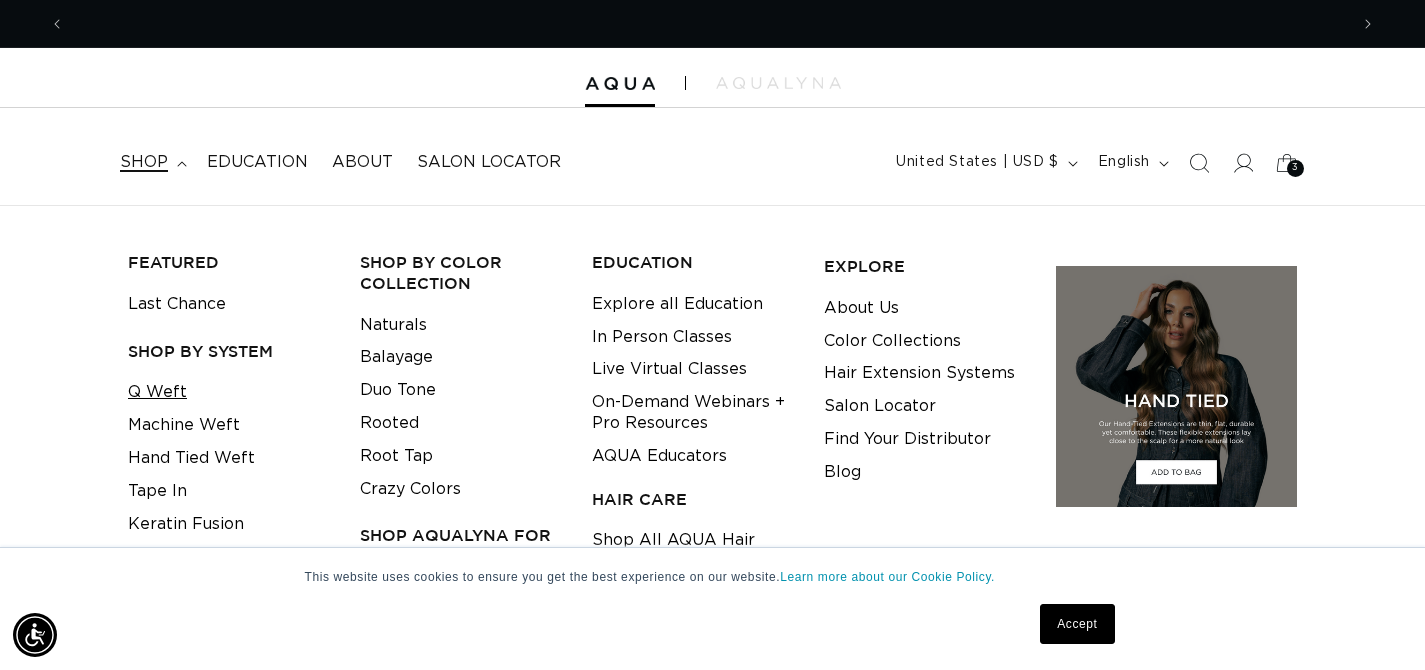 scroll, scrollTop: 0, scrollLeft: 0, axis: both 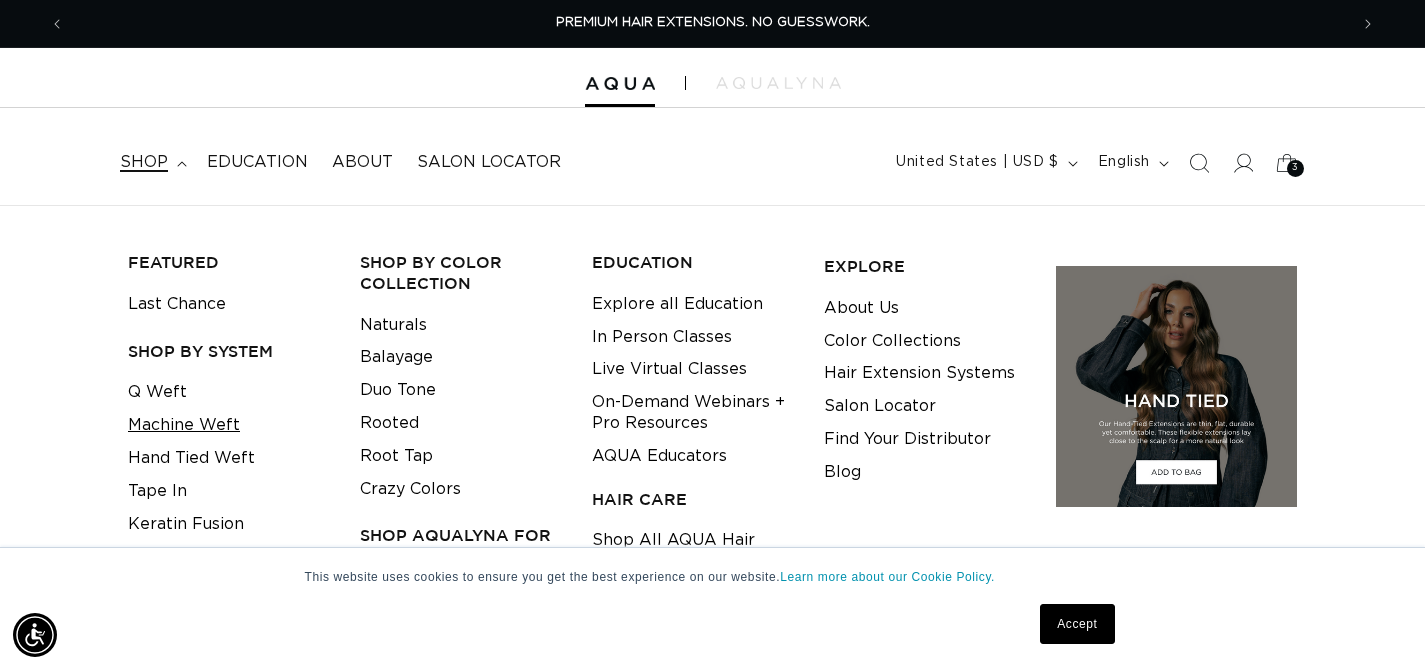 click on "Machine Weft" at bounding box center (184, 425) 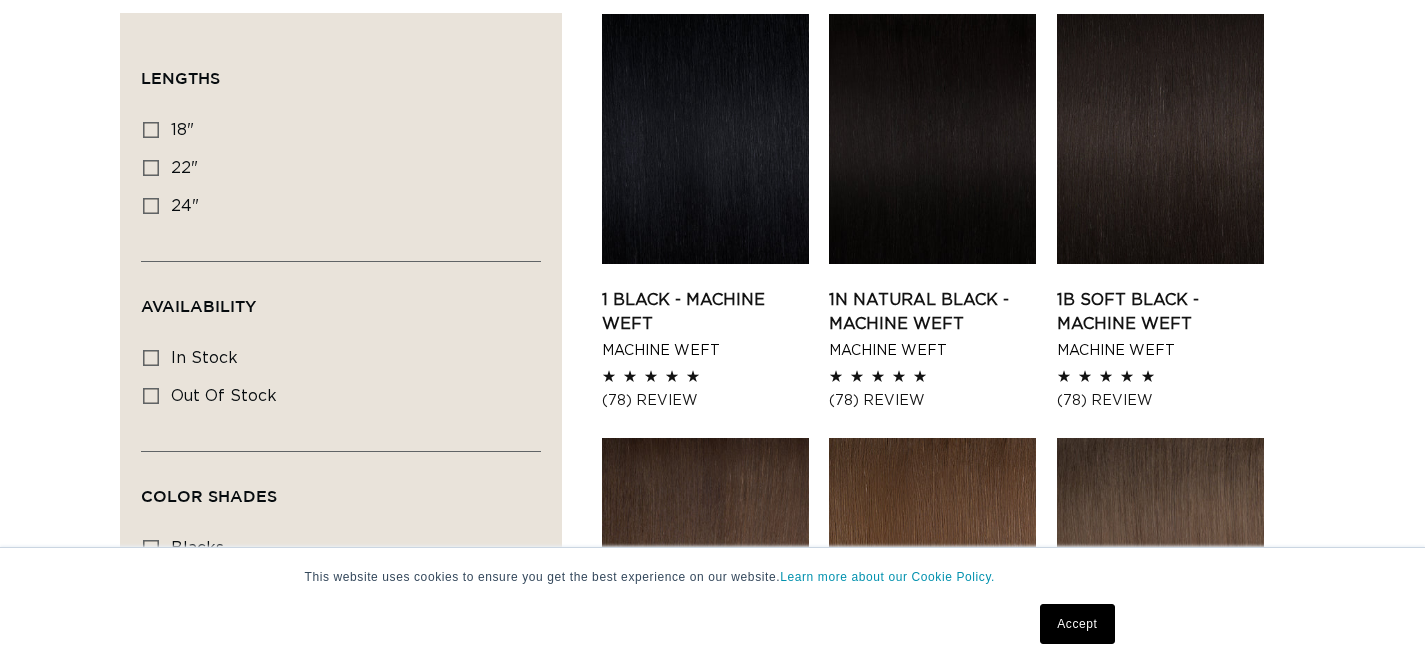 scroll, scrollTop: 0, scrollLeft: 0, axis: both 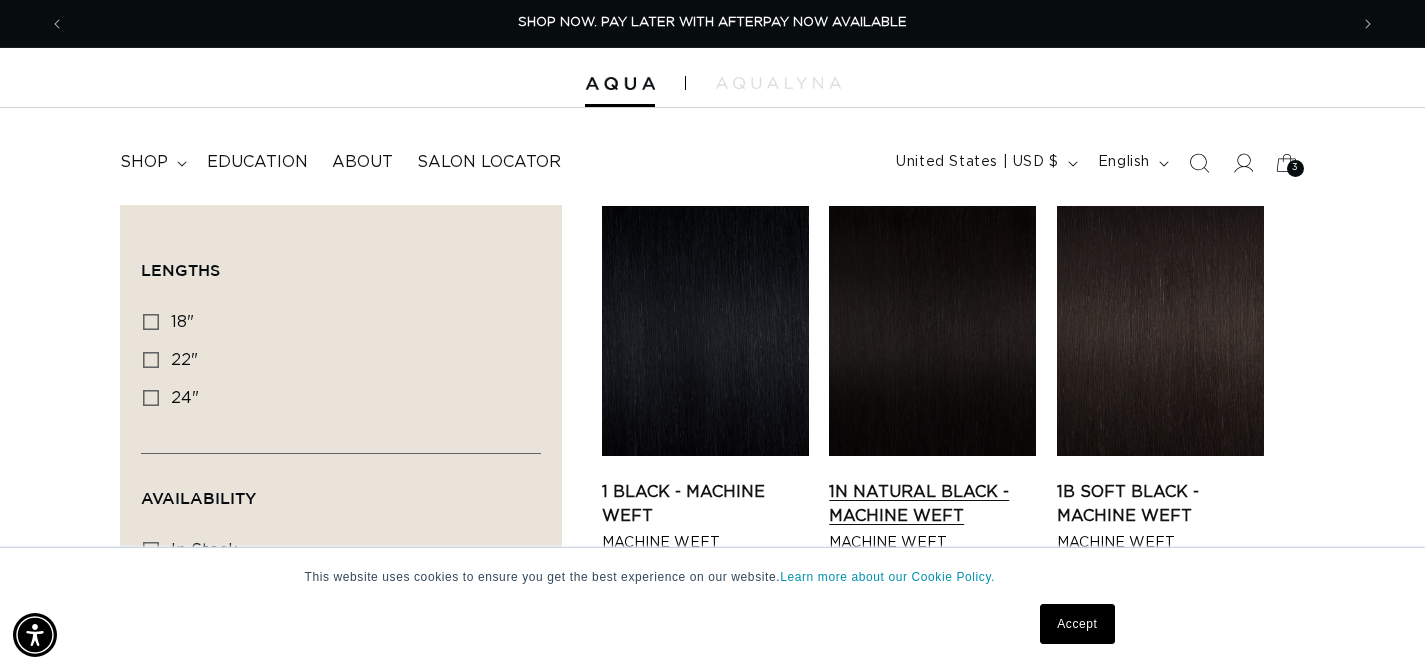 click on "1N Natural Black - Machine Weft" at bounding box center [932, 504] 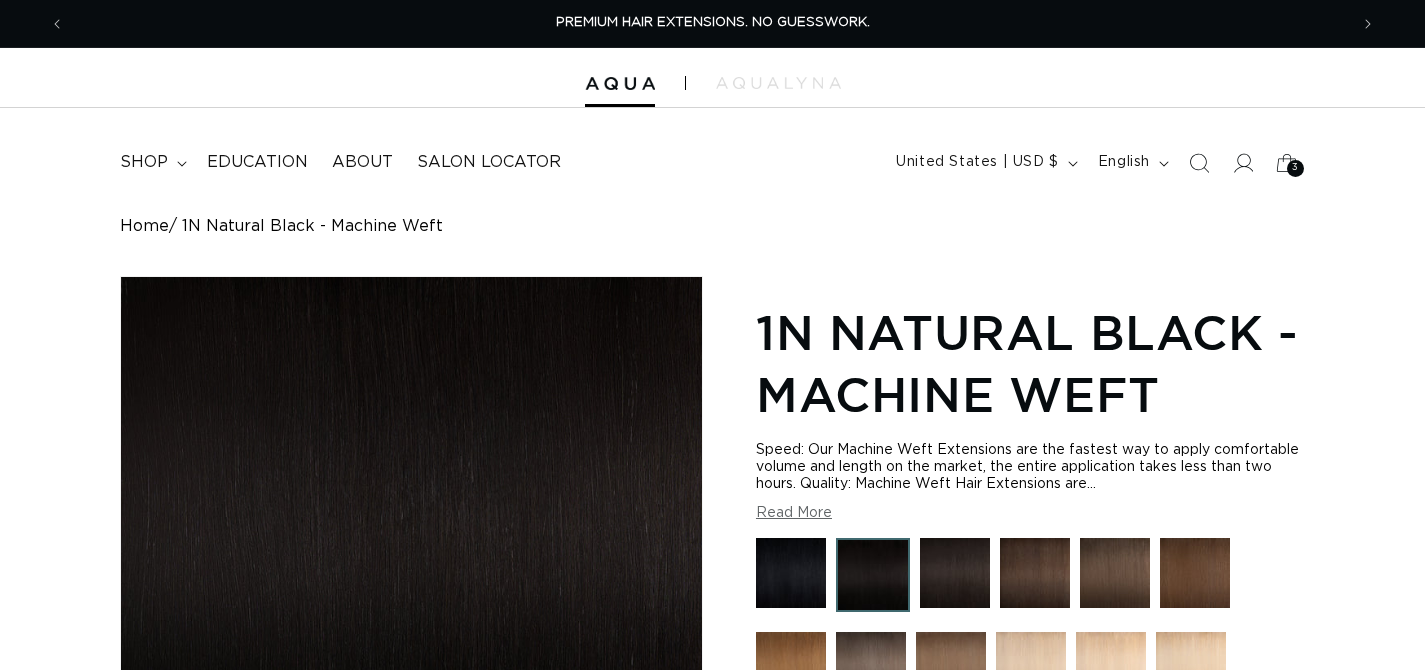 scroll, scrollTop: 0, scrollLeft: 0, axis: both 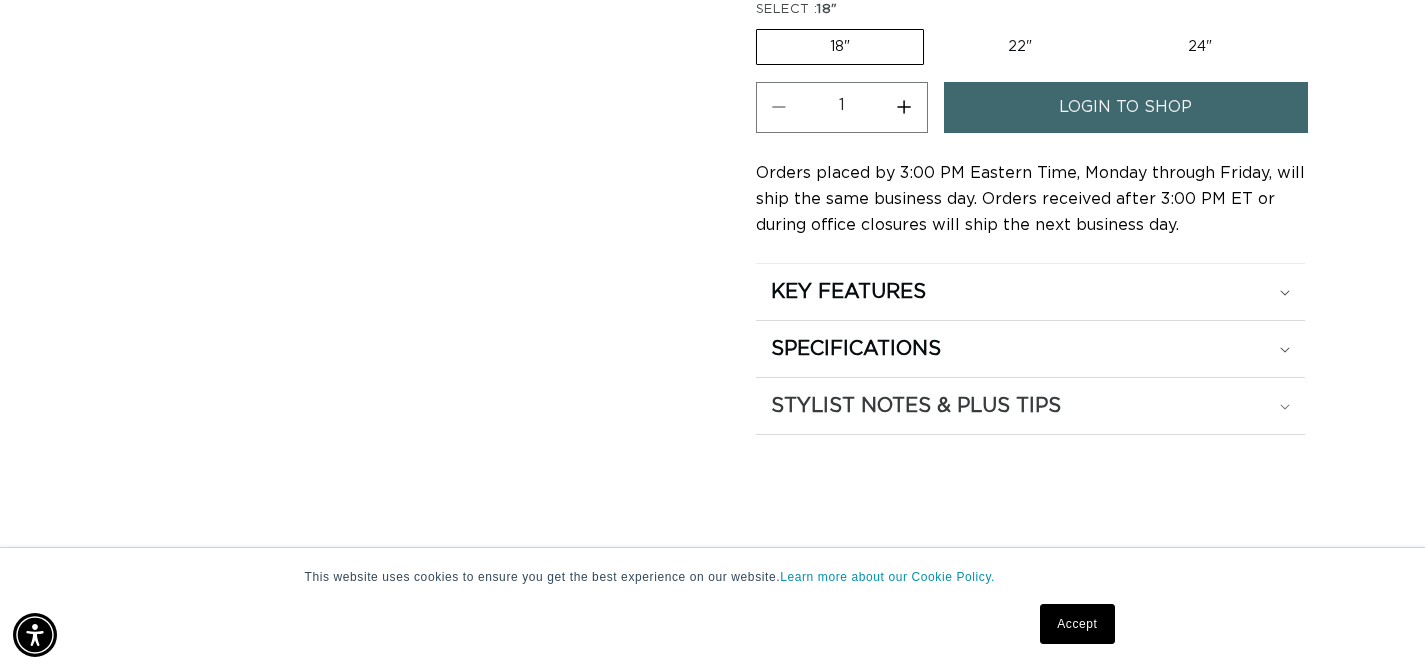 click on "STYLIST NOTES & PLUS TIPS" at bounding box center (848, 292) 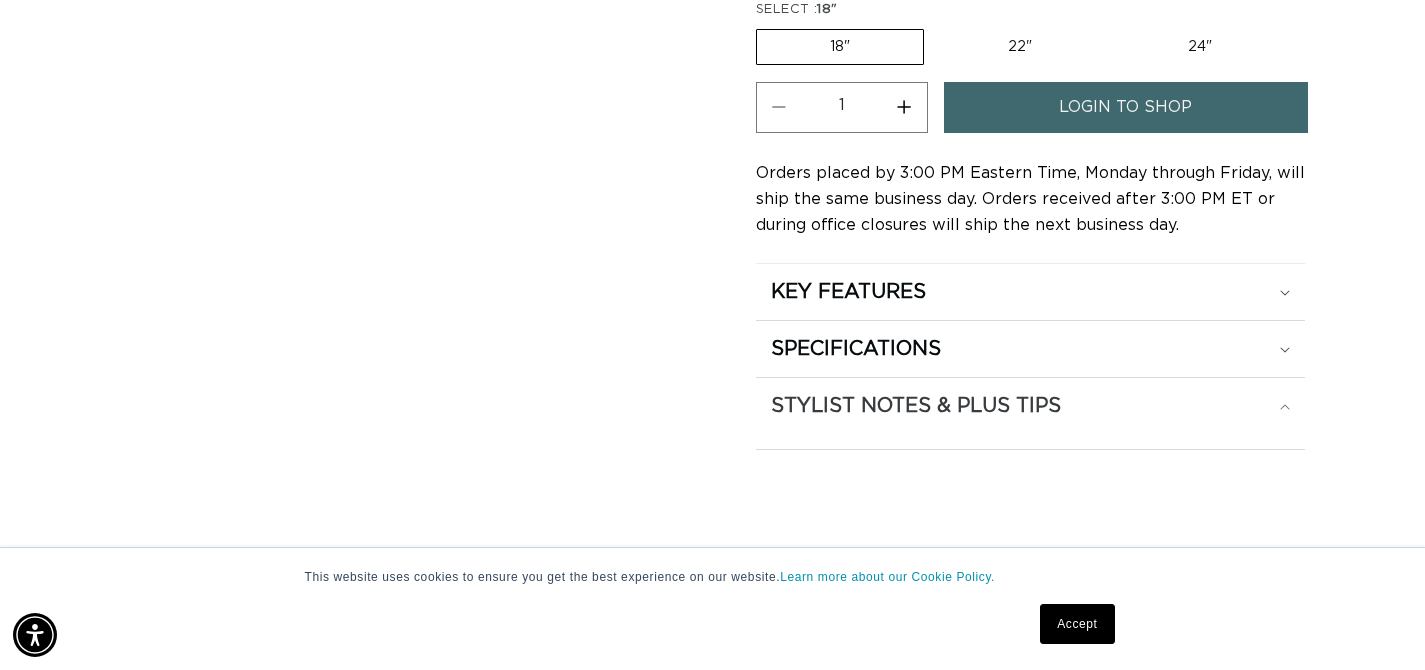 scroll, scrollTop: 0, scrollLeft: 1283, axis: horizontal 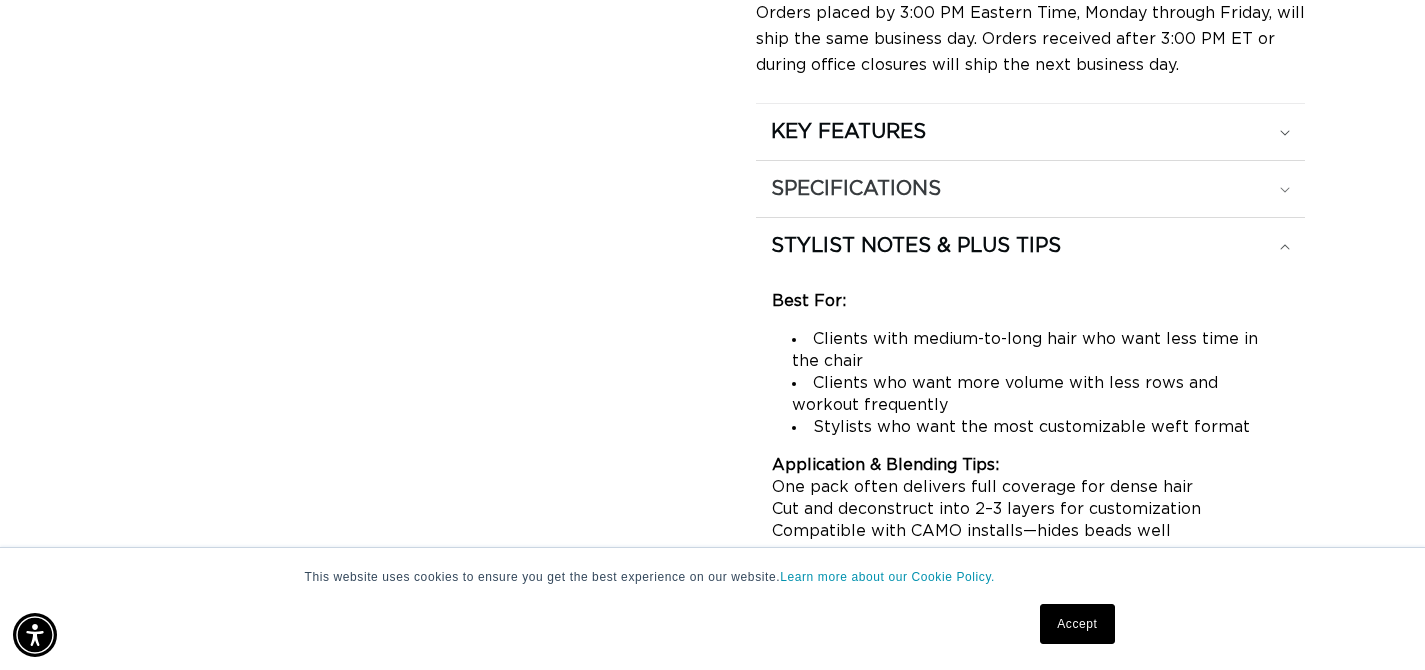 click on "SPECIFICATIONS" at bounding box center [1030, 132] 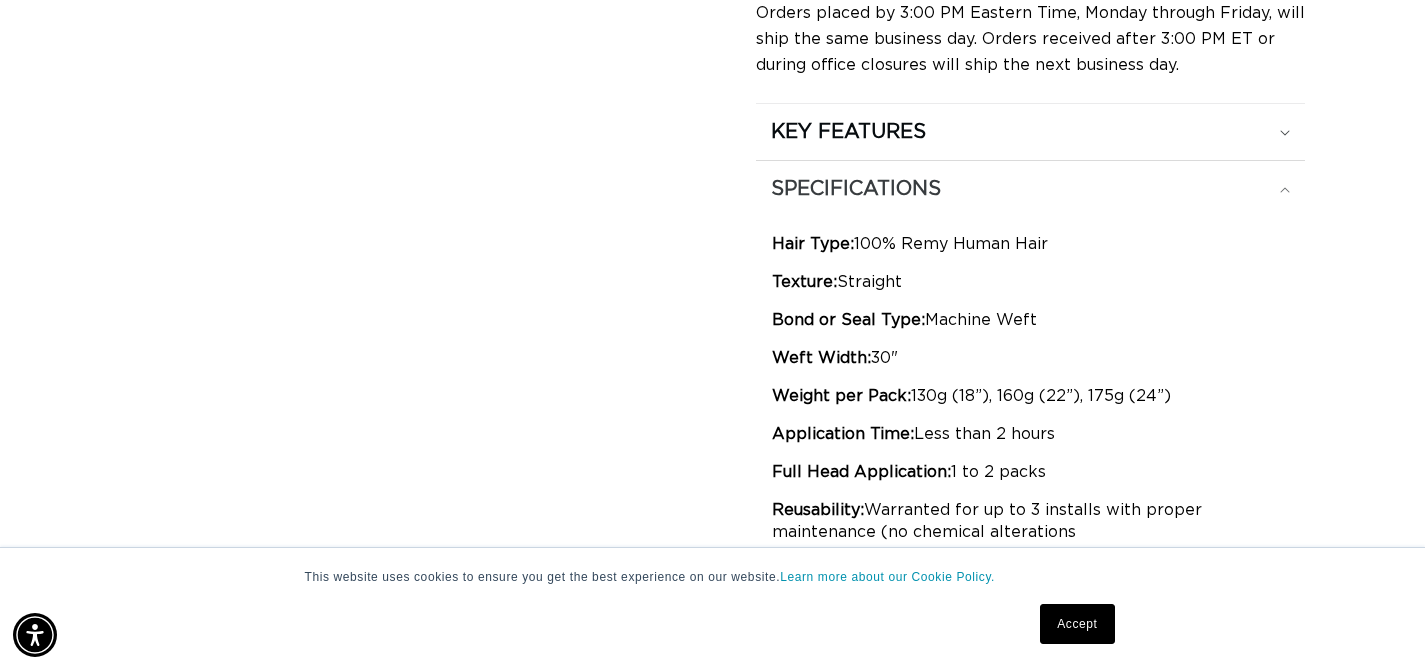 click on "SPECIFICATIONS" at bounding box center (1030, 132) 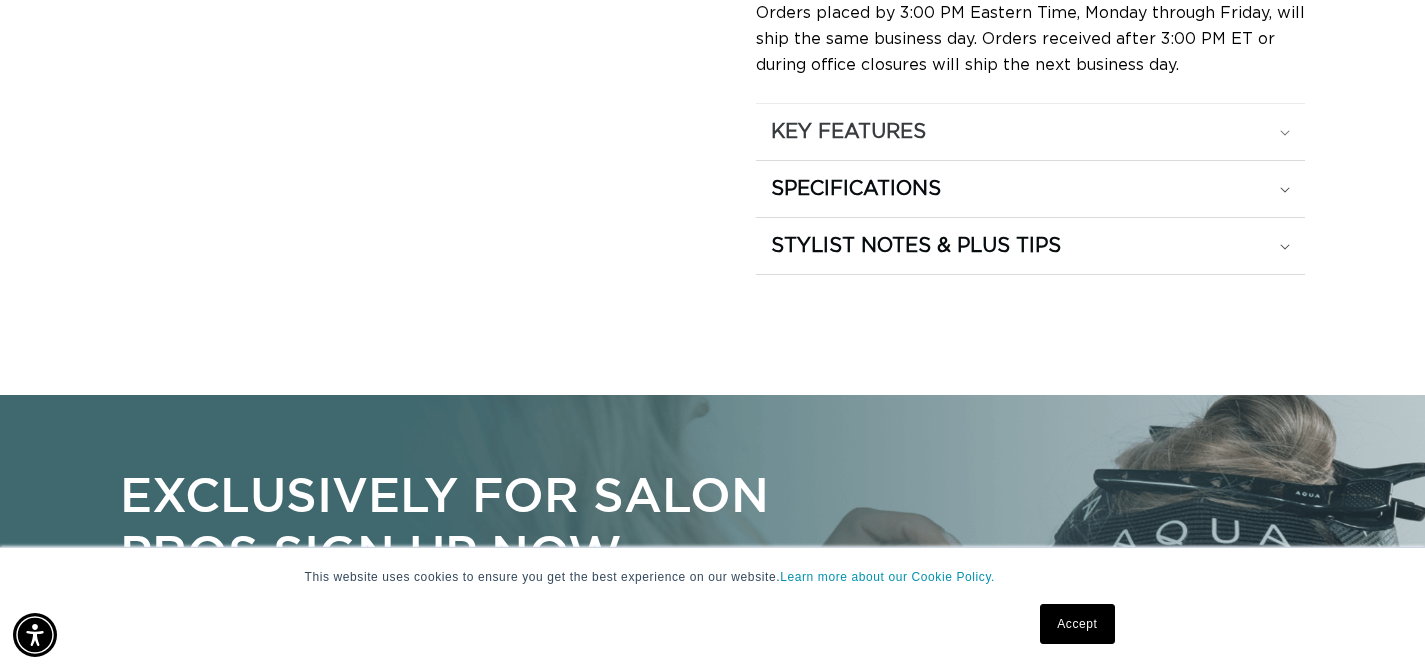 click on "KEY FEATURES" at bounding box center (1030, 132) 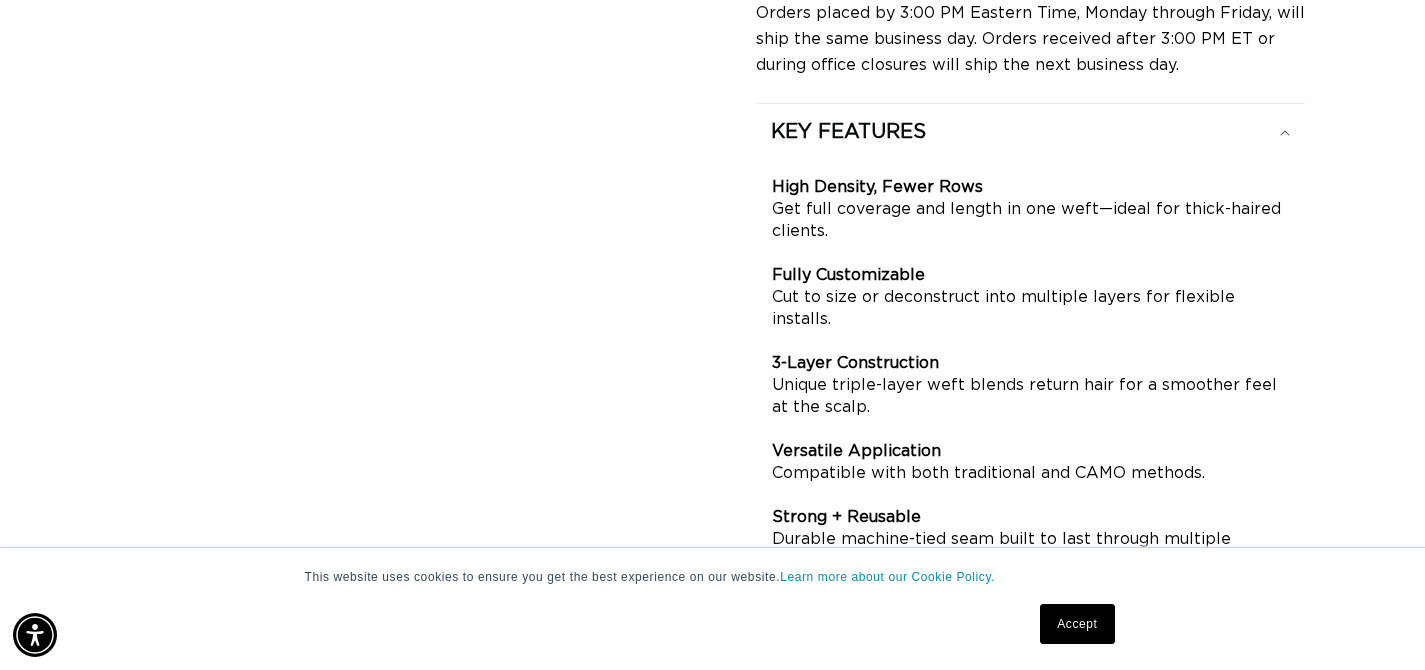 scroll, scrollTop: 0, scrollLeft: 2566, axis: horizontal 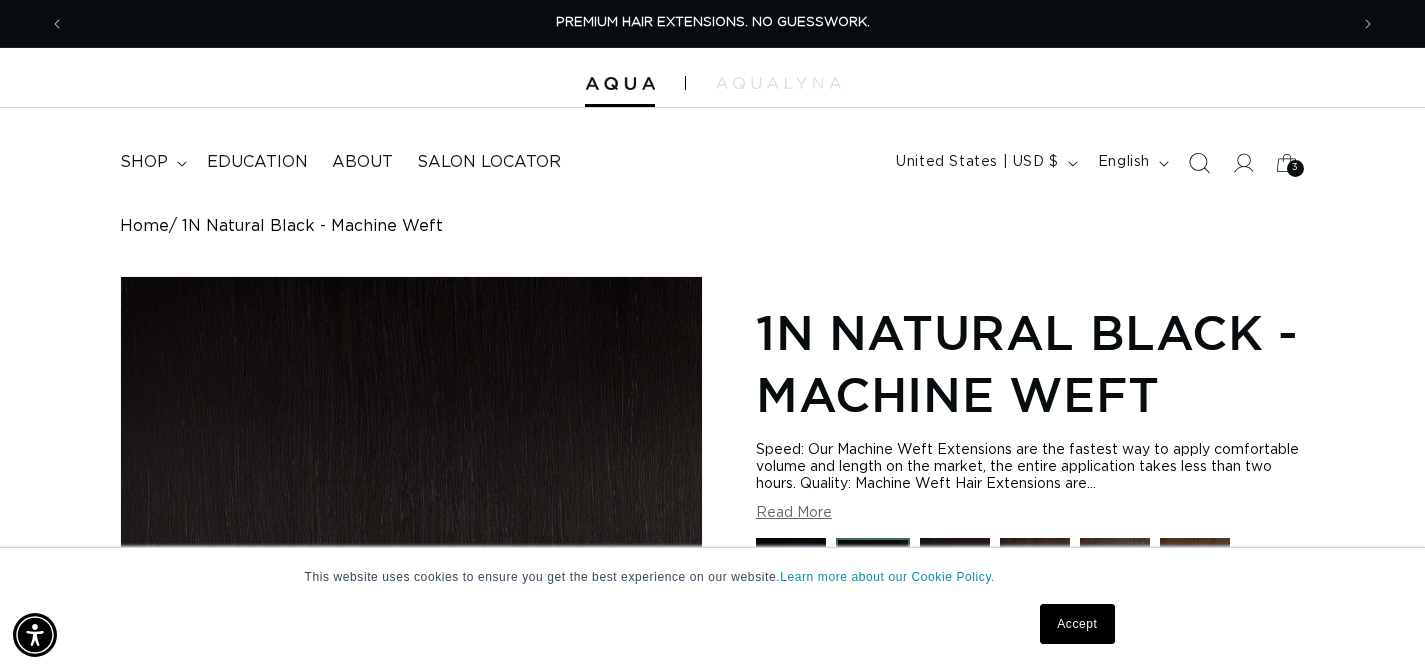 click 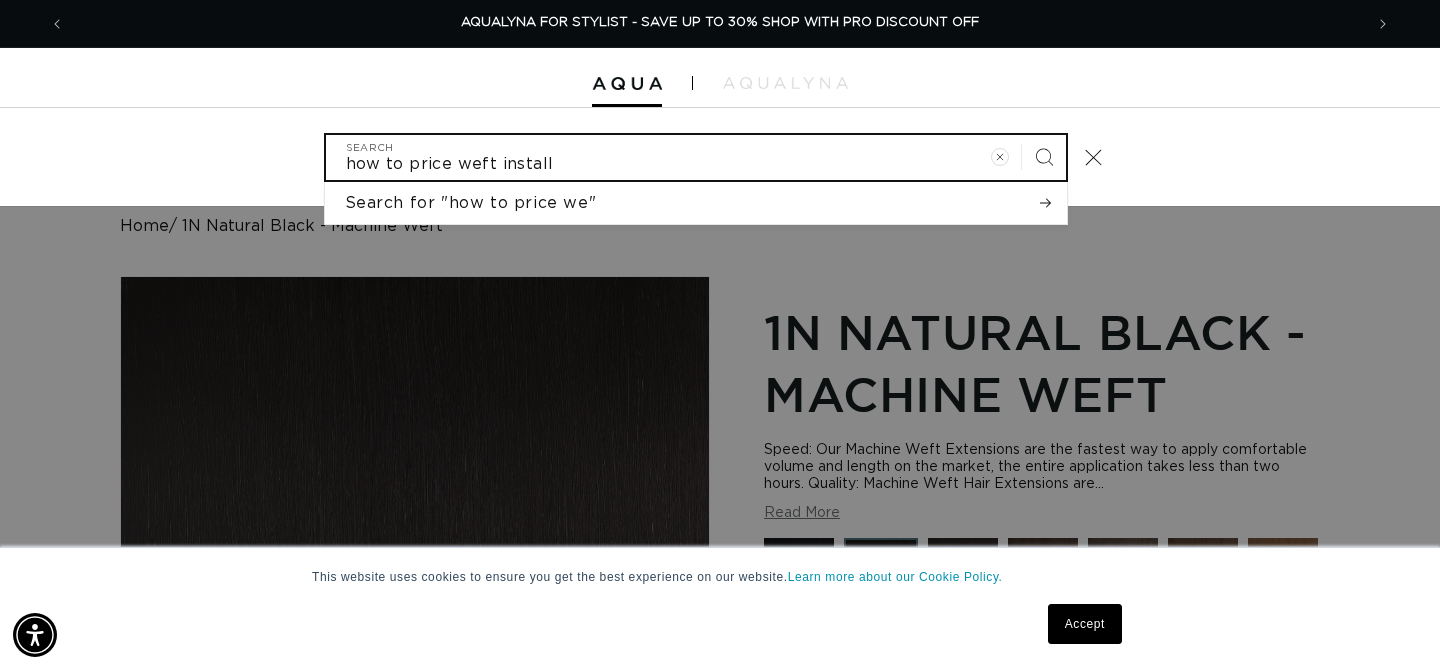 type on "how to price weft install" 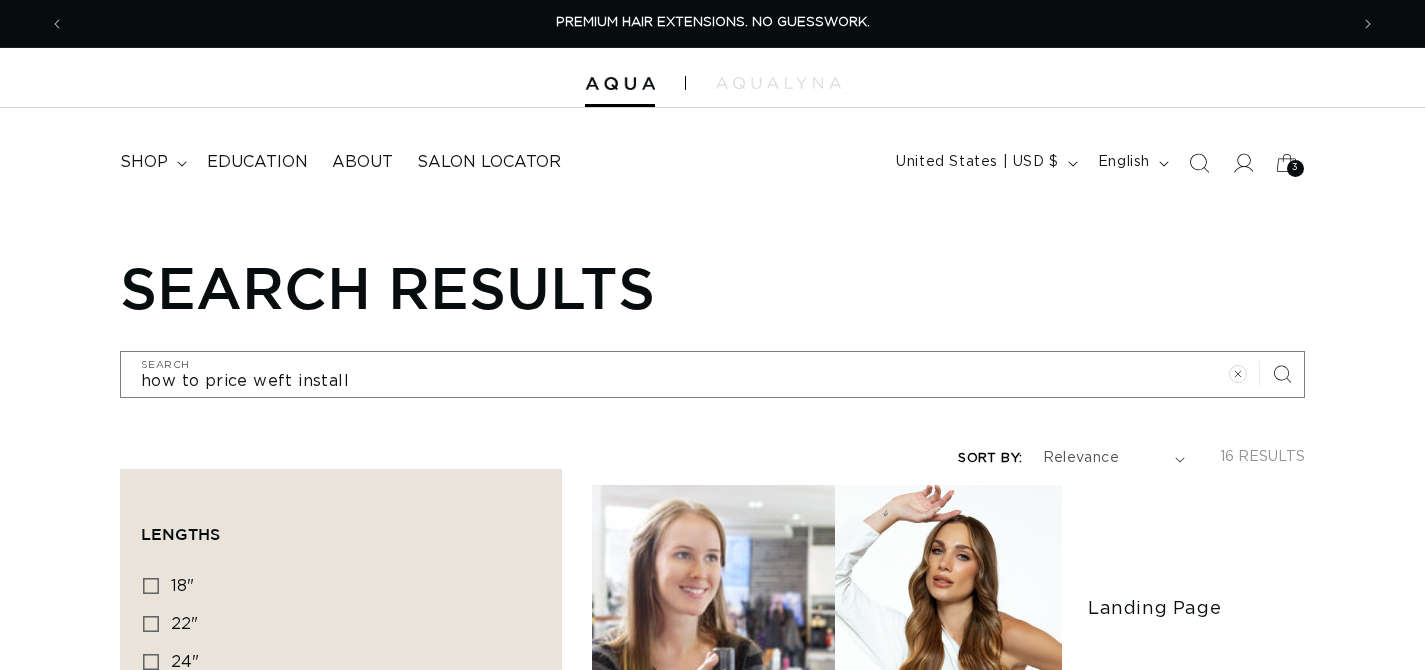 scroll, scrollTop: 0, scrollLeft: 0, axis: both 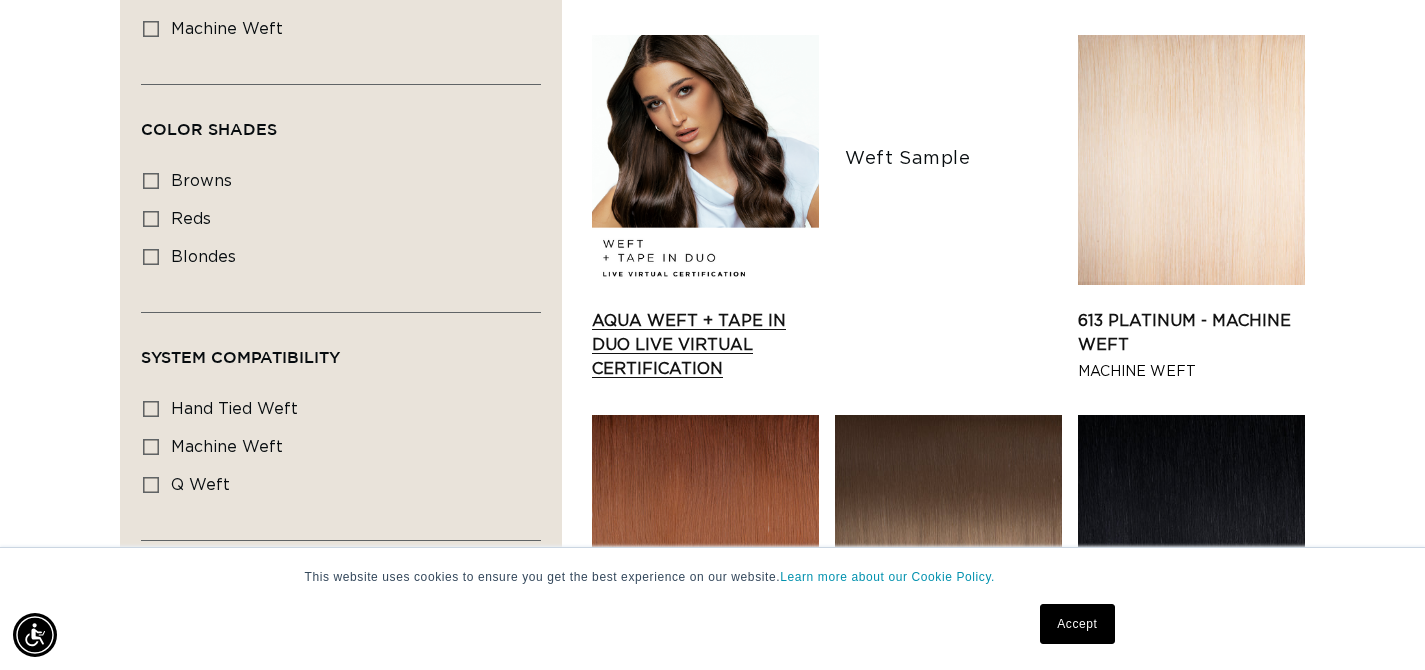 click on "AQUA Weft + Tape in Duo LIVE VIRTUAL Certification" at bounding box center [705, 345] 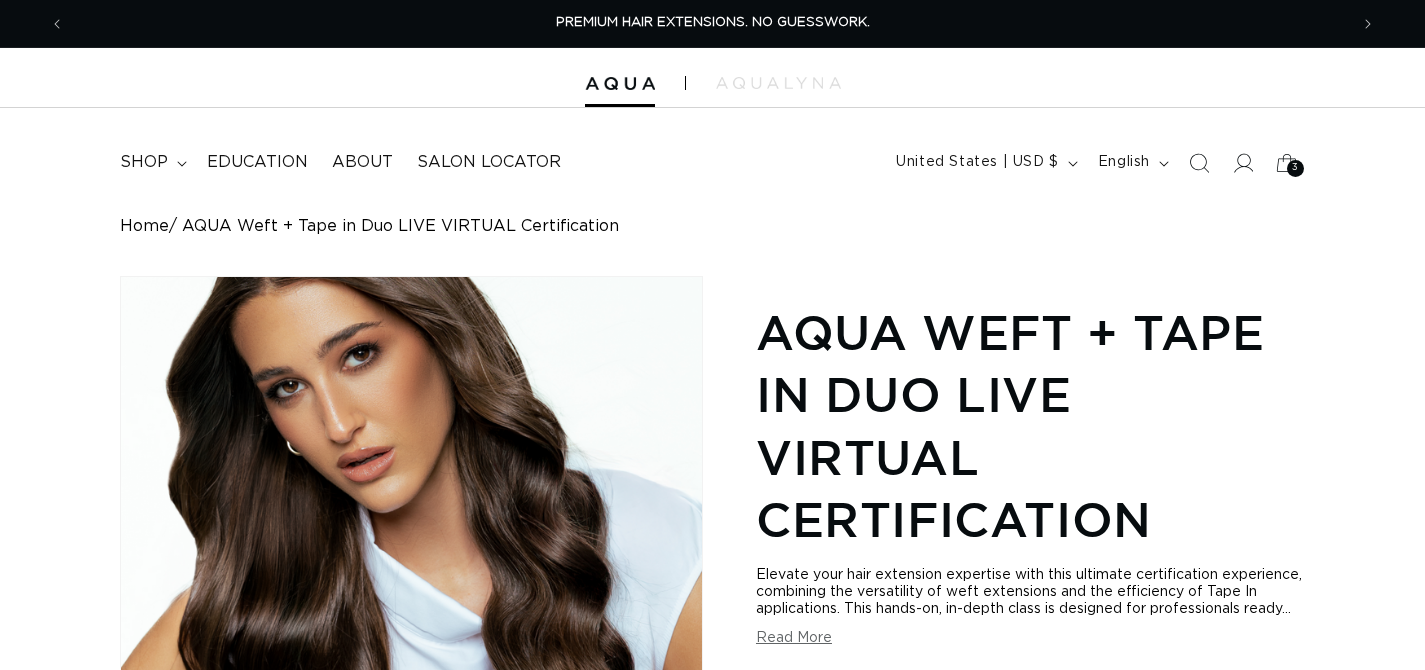 scroll, scrollTop: 0, scrollLeft: 0, axis: both 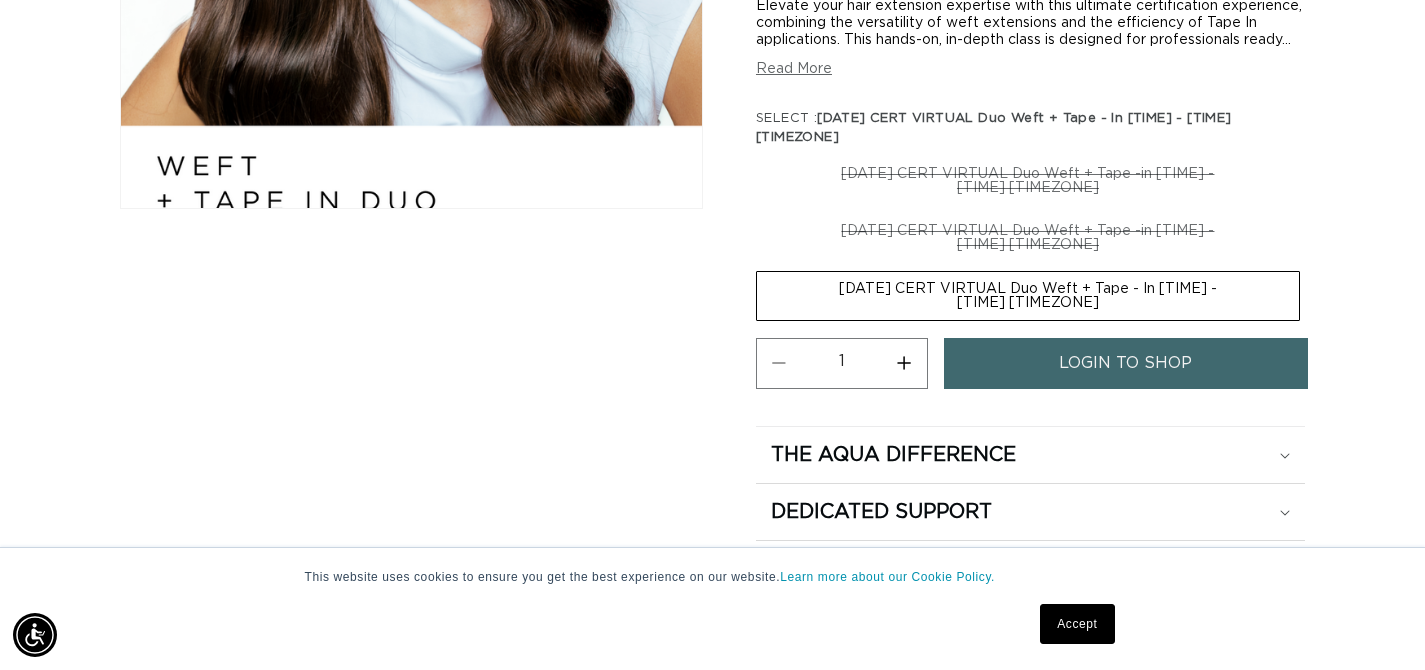 click on "login to shop" at bounding box center [1125, 363] 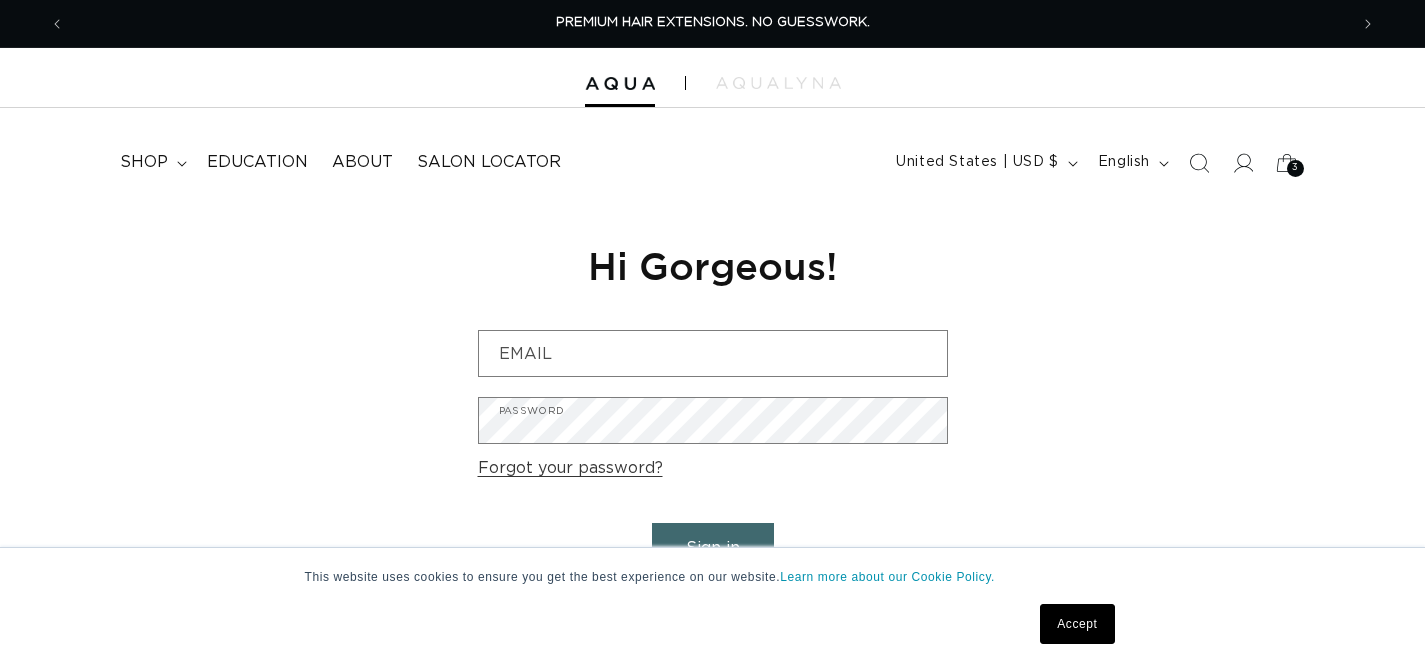 scroll, scrollTop: 0, scrollLeft: 0, axis: both 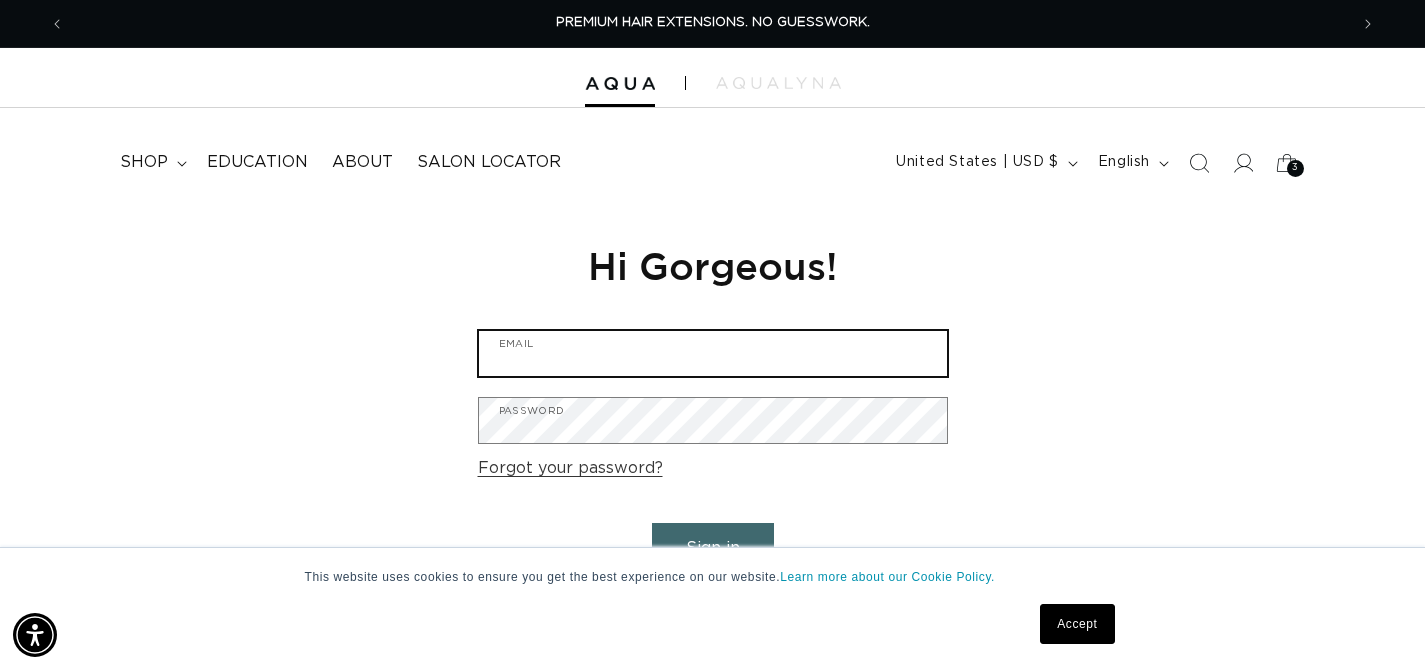 type on "[EMAIL]" 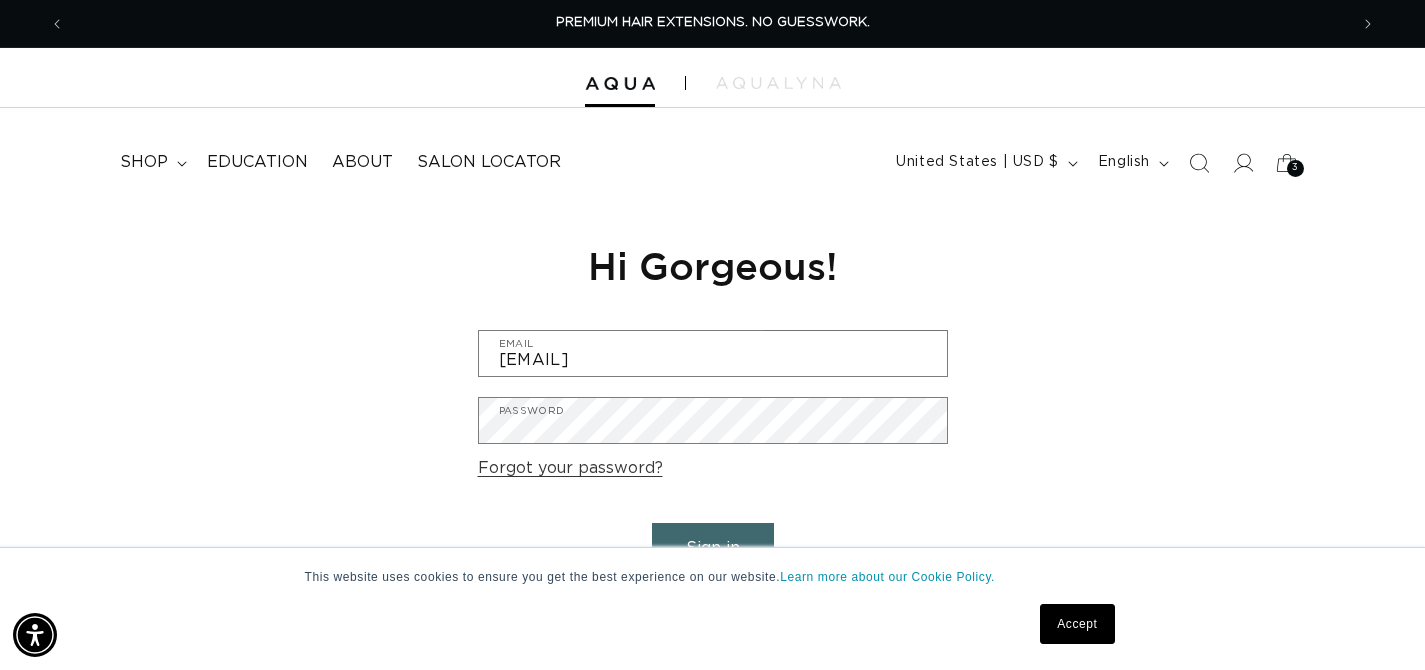 click on "Sign in" at bounding box center [713, 548] 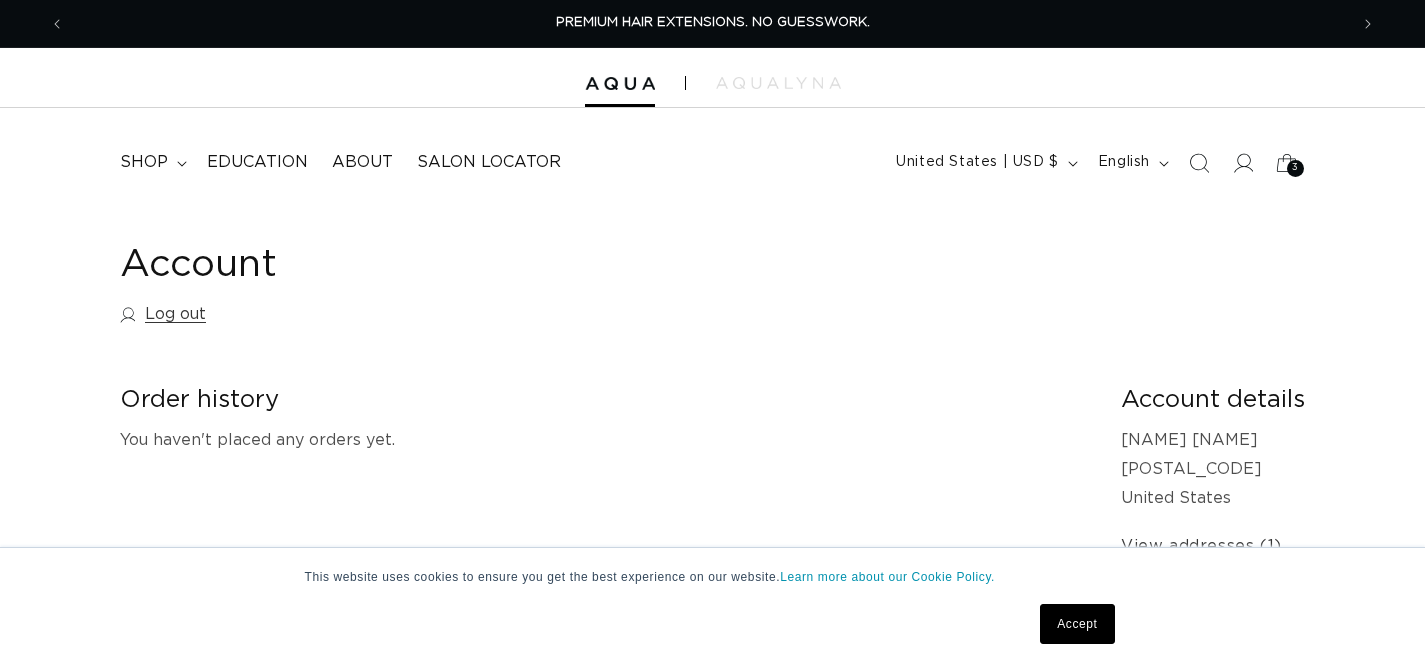scroll, scrollTop: 0, scrollLeft: 0, axis: both 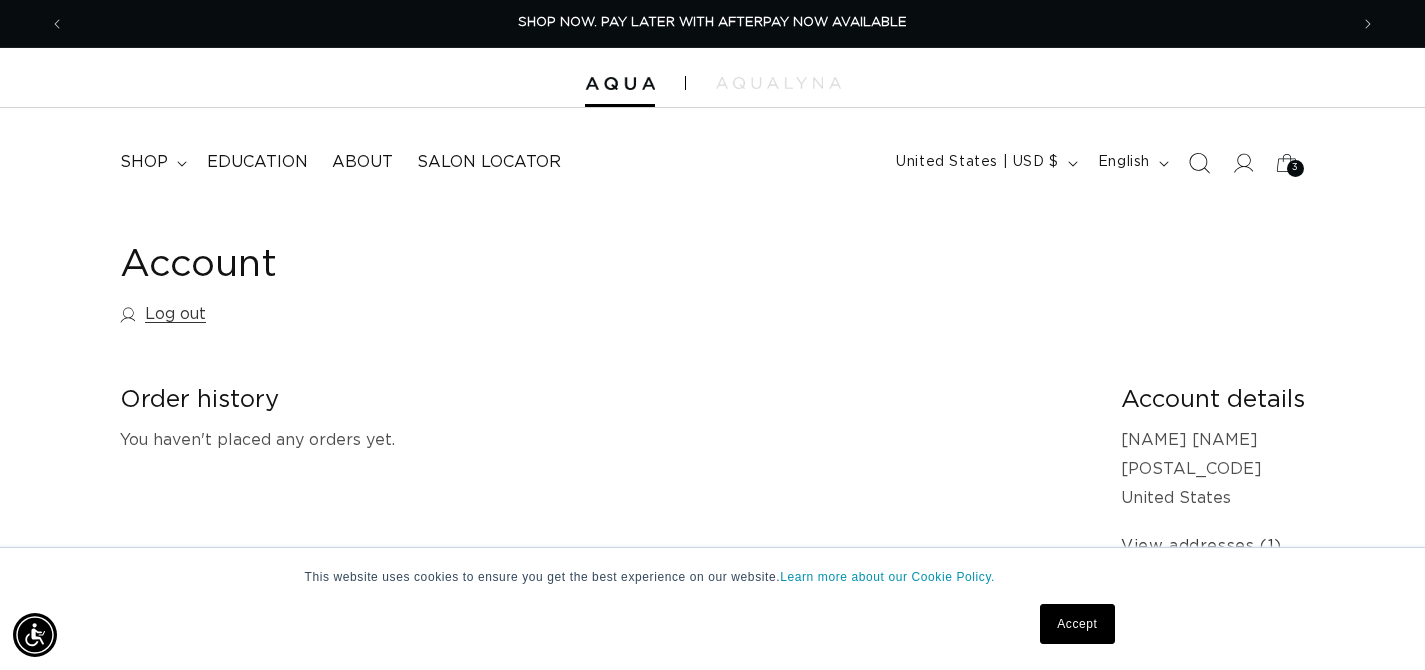 click at bounding box center [1199, 163] 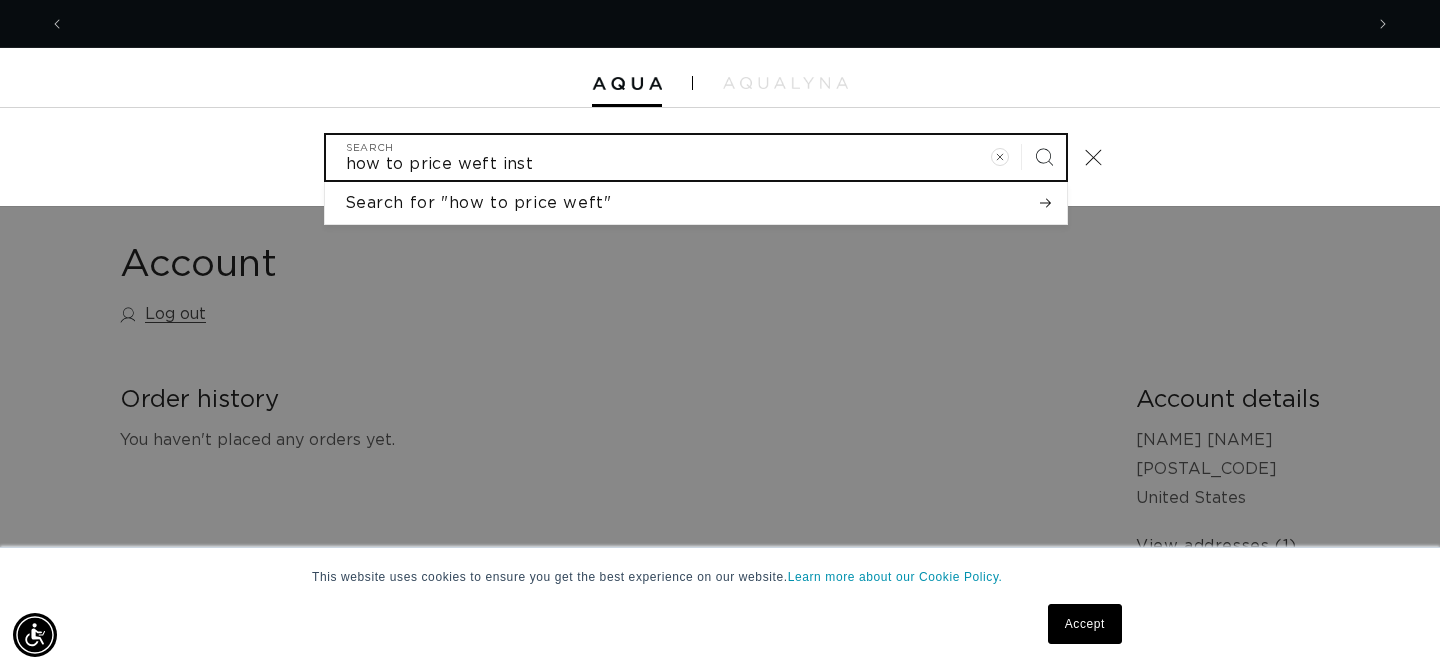 scroll, scrollTop: 0, scrollLeft: 0, axis: both 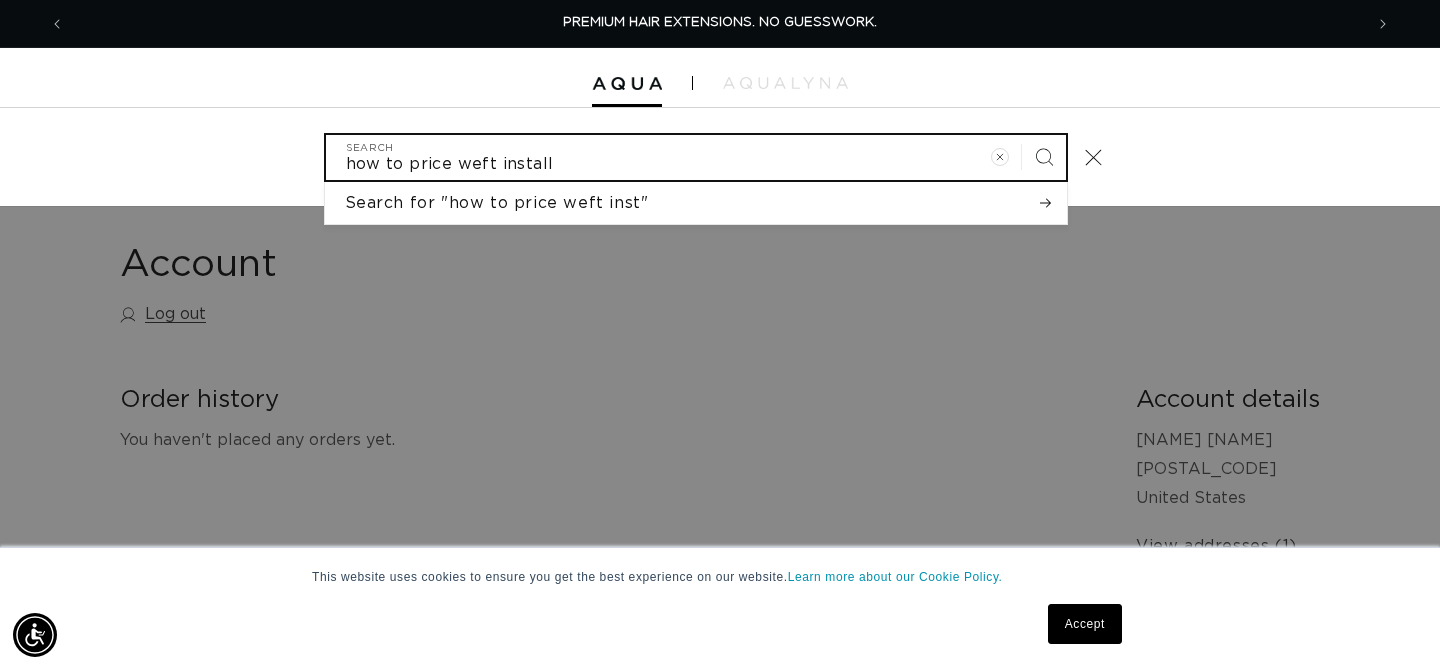 type on "how to price weft install" 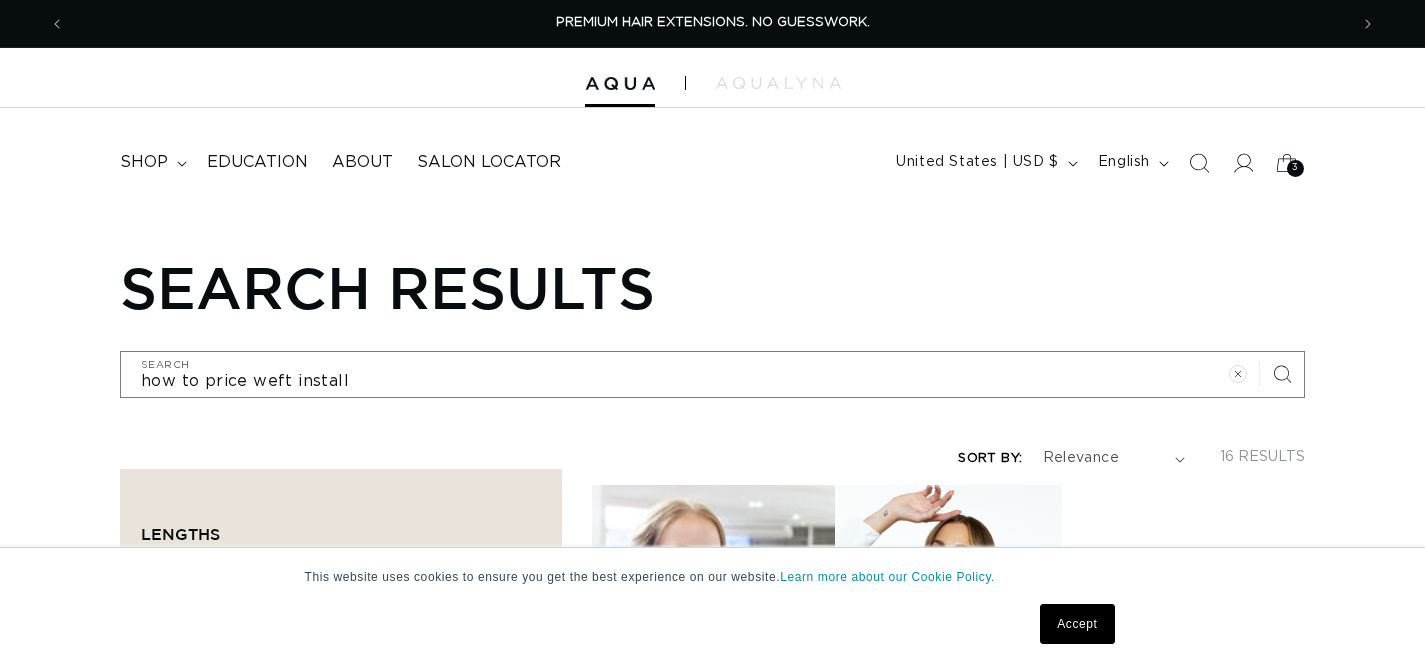scroll, scrollTop: 0, scrollLeft: 0, axis: both 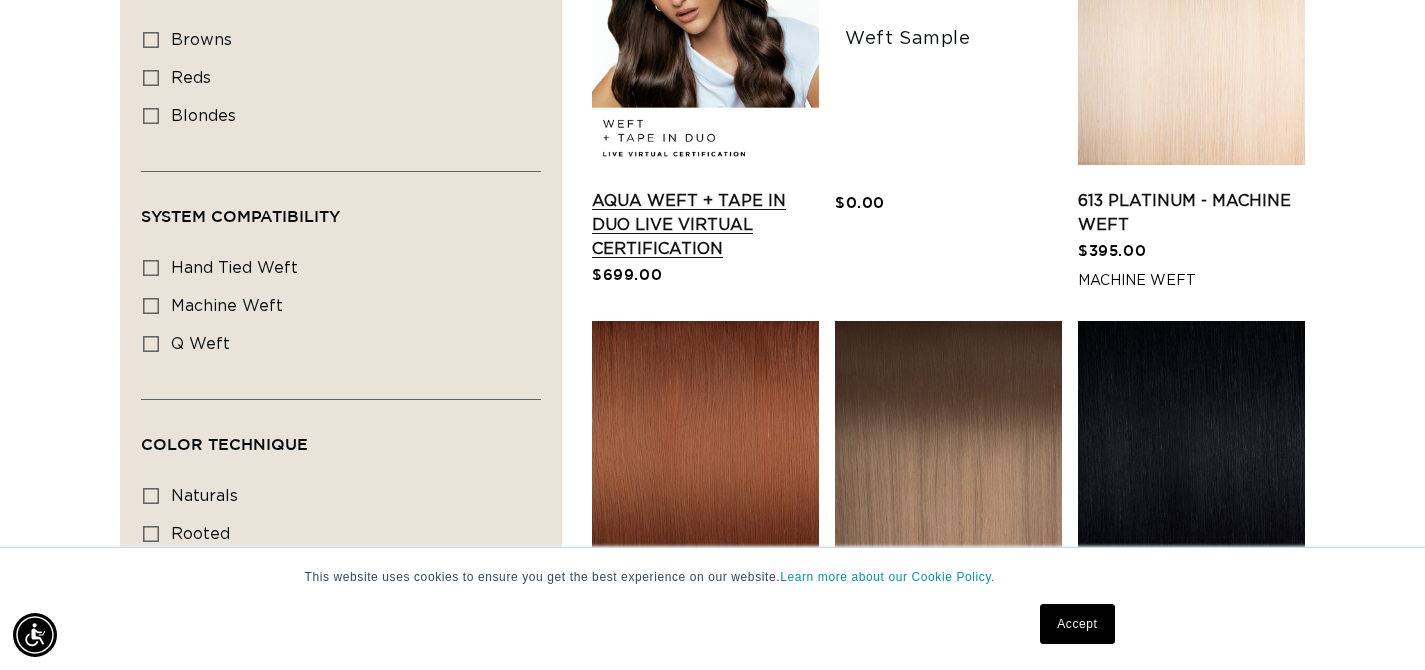 click on "AQUA Weft + Tape in Duo LIVE VIRTUAL Certification" at bounding box center (705, 225) 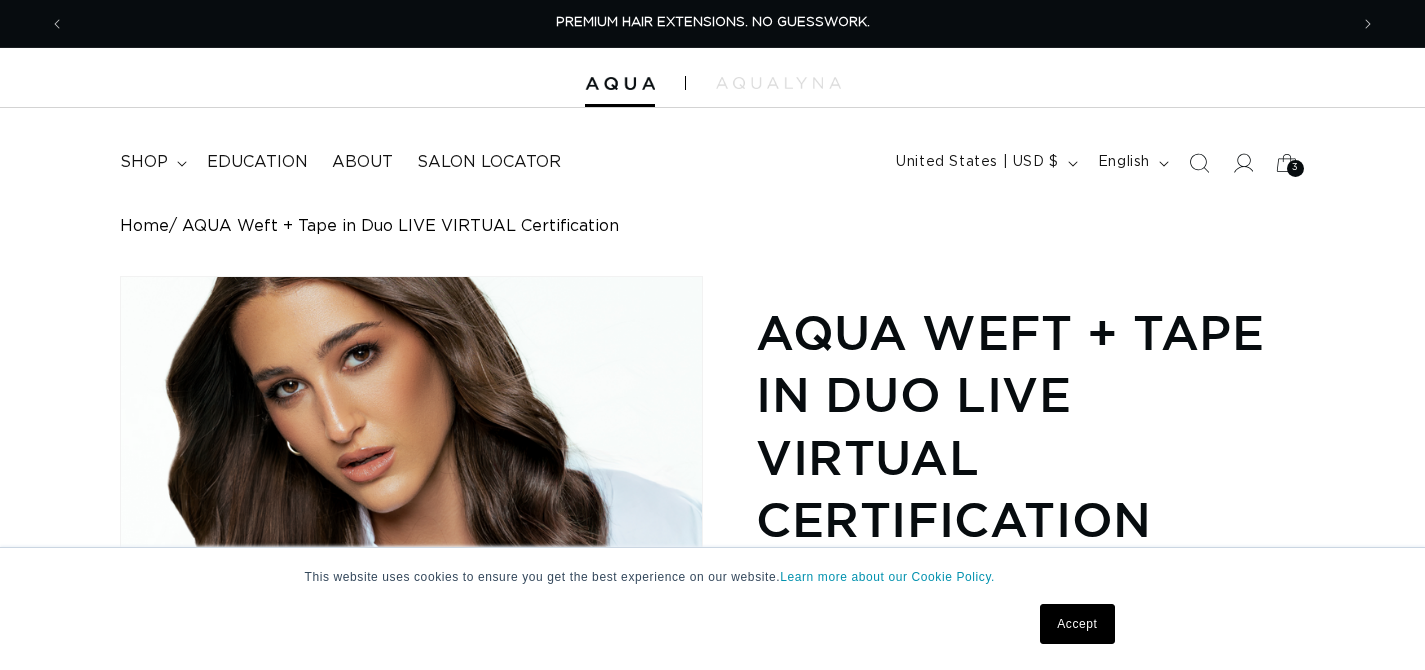 scroll, scrollTop: 0, scrollLeft: 0, axis: both 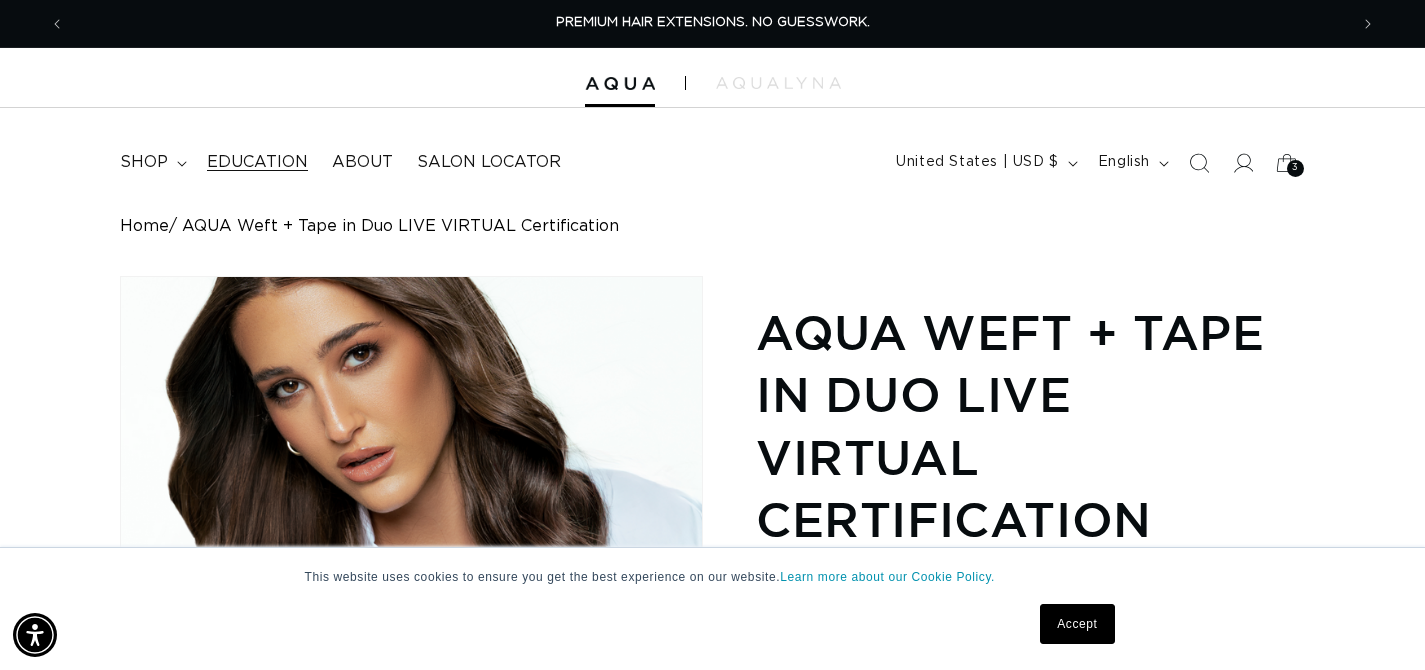 click on "Education" at bounding box center (257, 162) 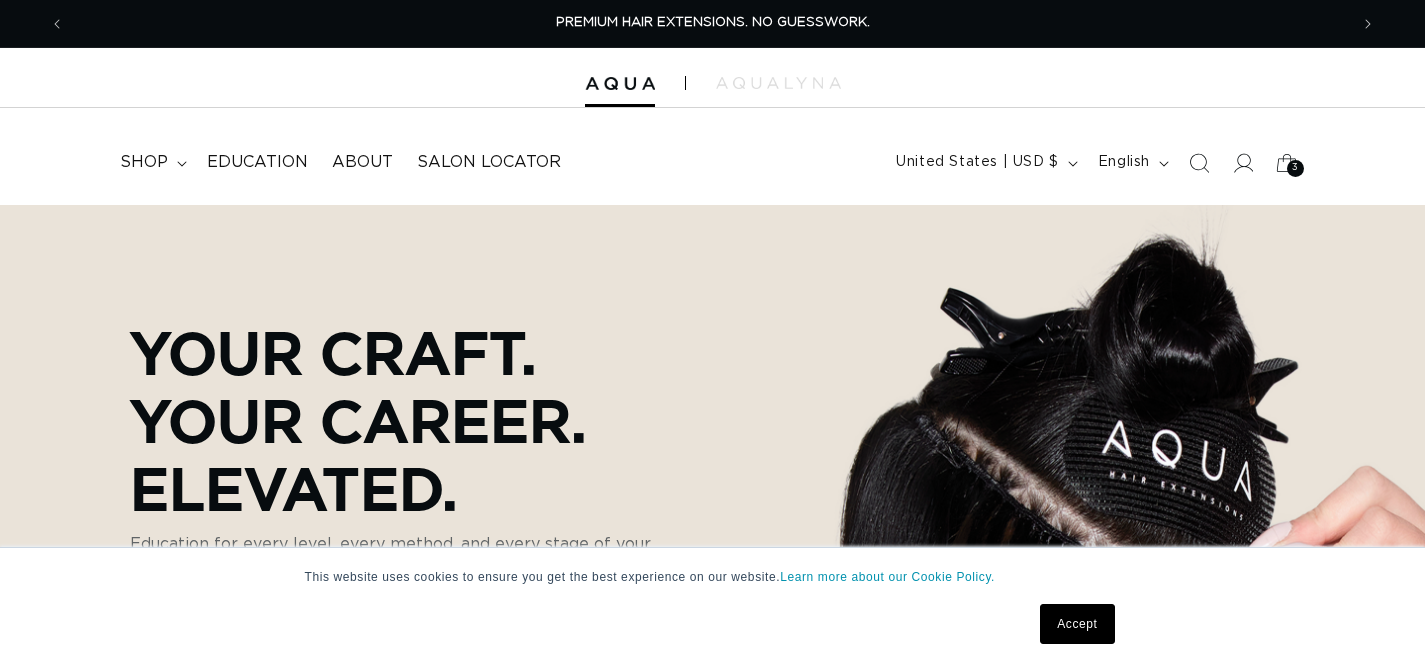 scroll, scrollTop: 0, scrollLeft: 0, axis: both 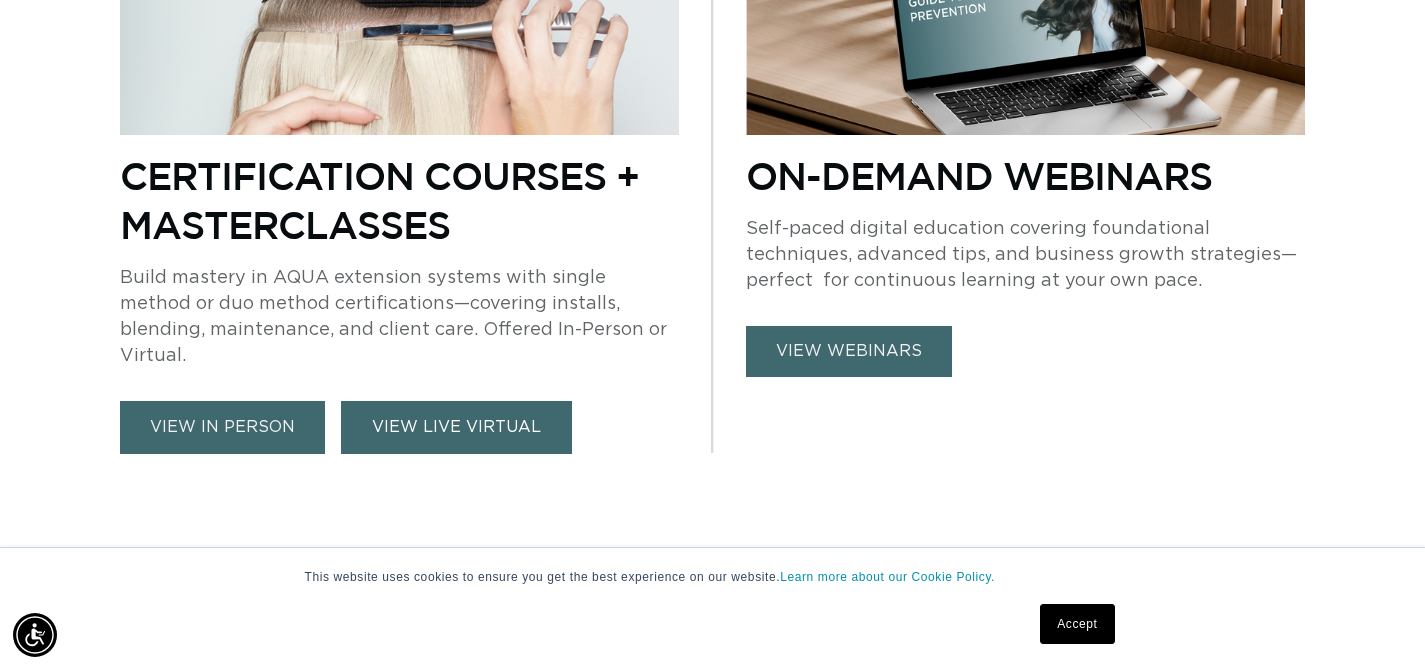 click on "VIEW LIVE VIRTUAL" at bounding box center (456, 427) 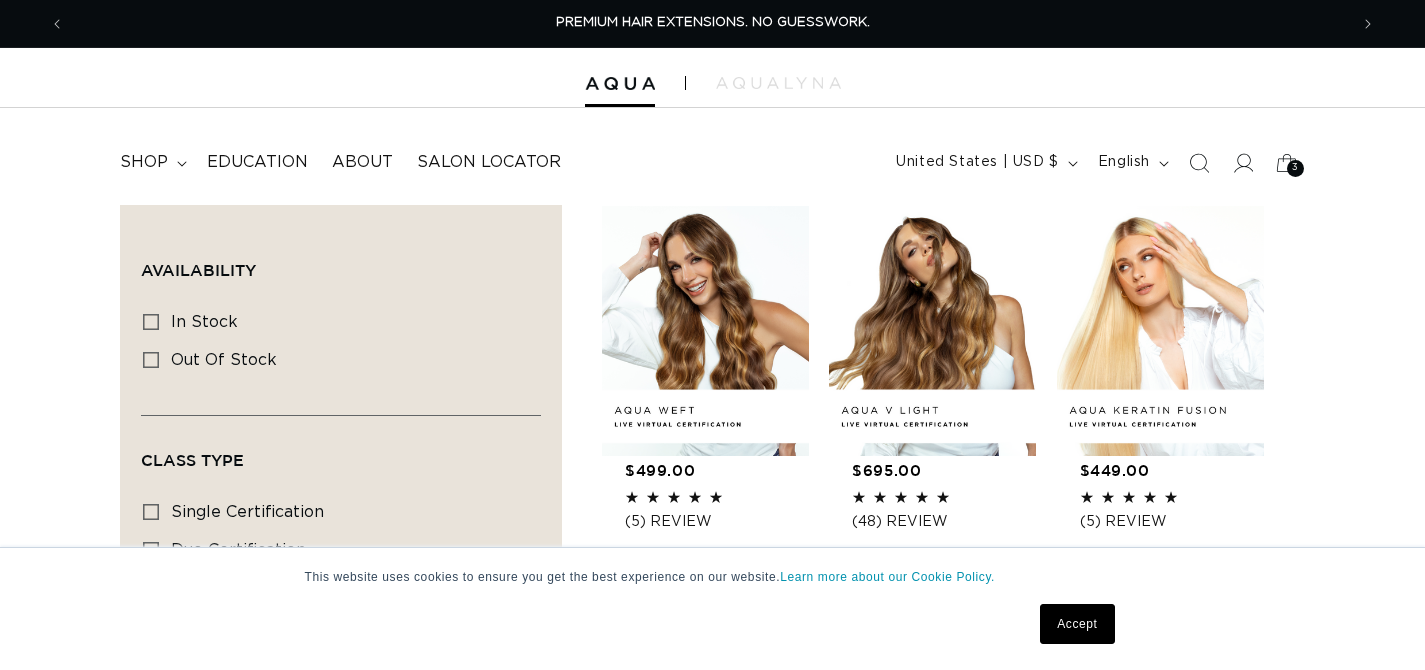 scroll, scrollTop: 0, scrollLeft: 0, axis: both 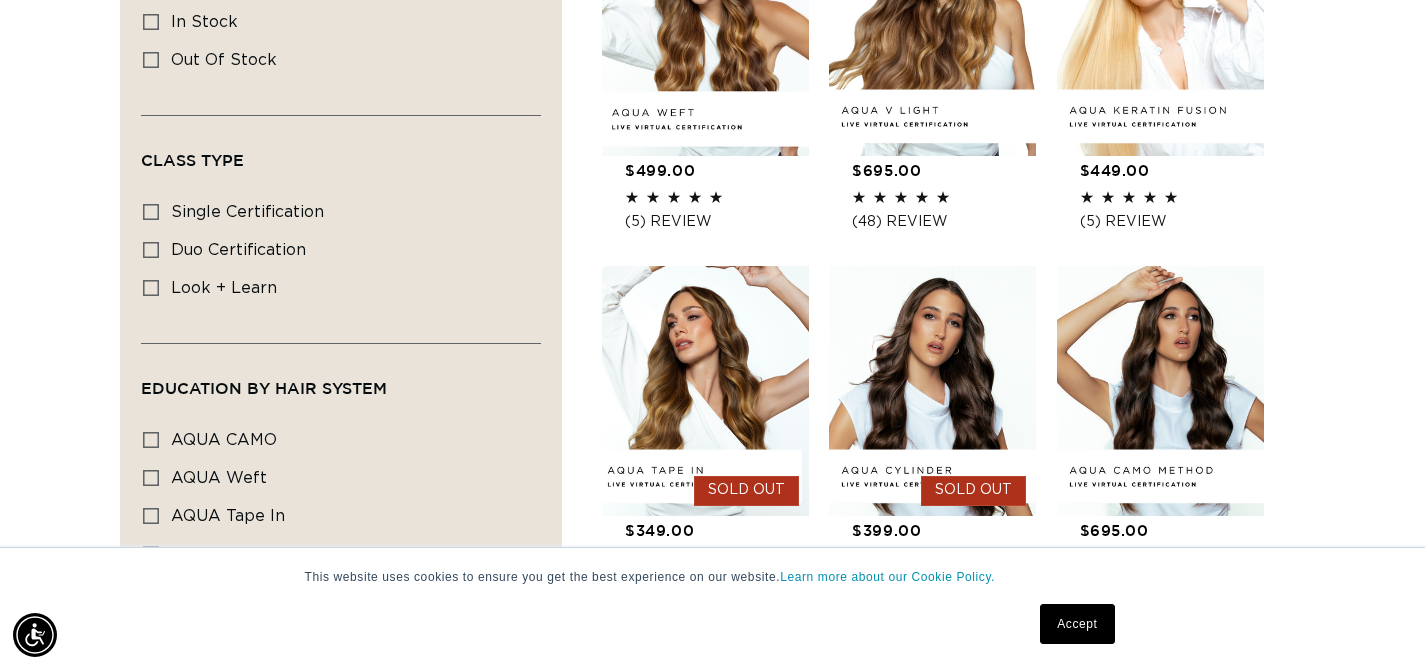 click on "AQUA Weft LIVE VIRTUAL Certification" at bounding box center (717, 156) 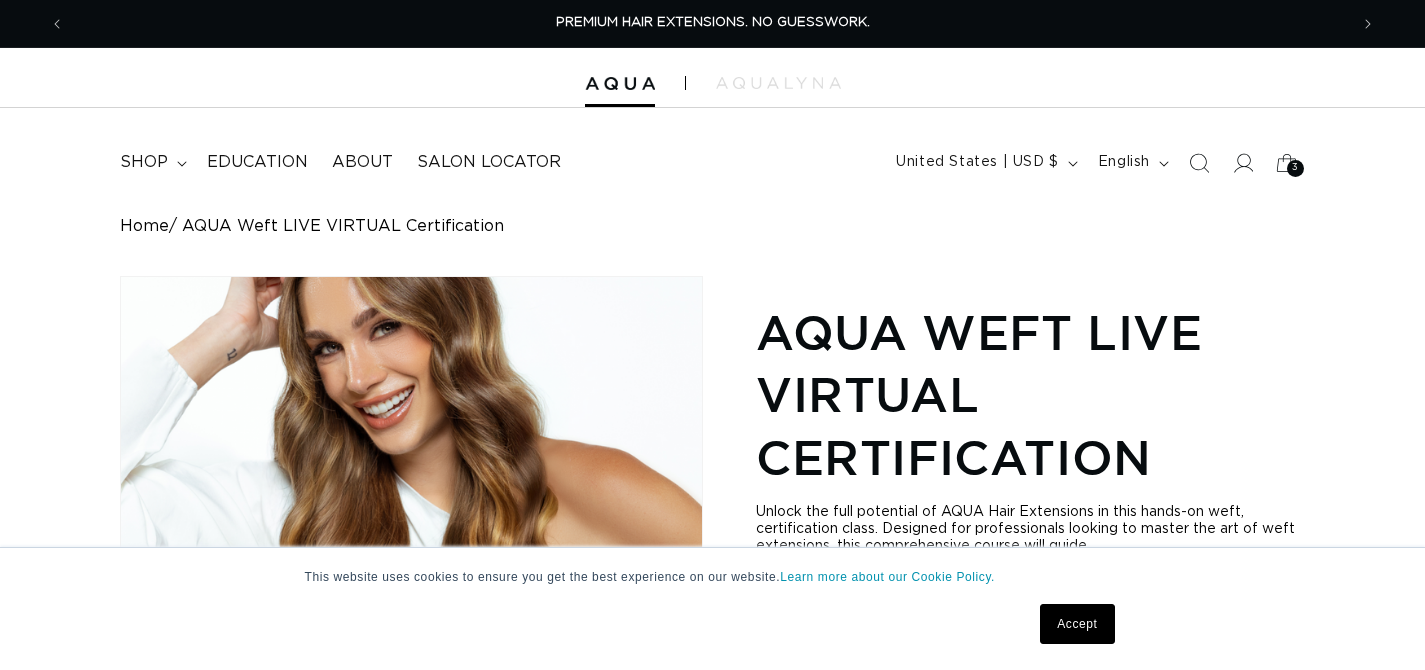 scroll, scrollTop: 0, scrollLeft: 0, axis: both 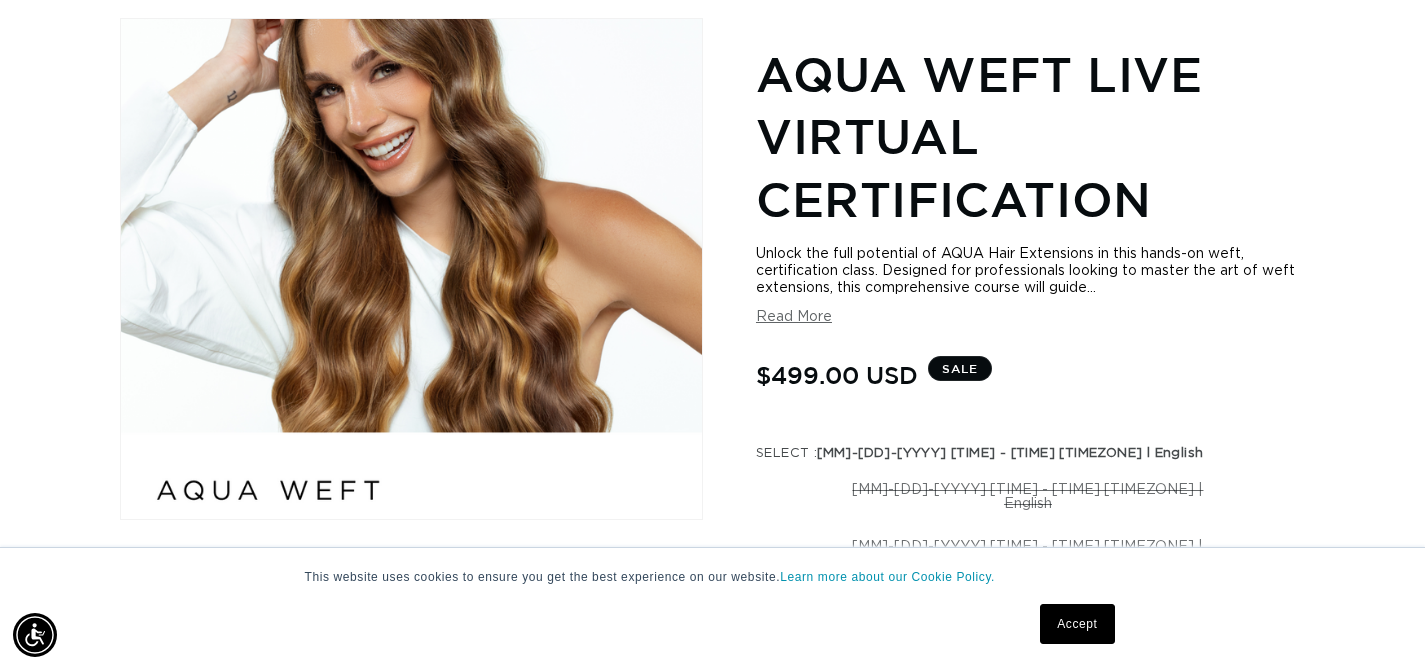 click on "AQUA Weft LIVE VIRTUAL Certification
Unlock the full potential of AQUA Hair Extensions in this hands-on weft, certification class. Designed for professionals looking to master the art of weft extensions, this comprehensive course will guide...
Unlock the full potential of AQUA Hair Extensions in this hands-on weft, certification class. Designed for professionals looking to master the art of weft extensions, this comprehensive course will guide you through everything from consultation to application, ensuring you leave with the knowledge and confidence to offer exceptional results for your clients. With a focus on the beaded row method using Hand Tied Weft, Machine Weft, and AQUA’s latest innovation – Q Weft, you’ll learn industry-leading techniques and tips to elevate your services and build your business.
WHAT YOU’LL LEARN" at bounding box center [1030, 583] 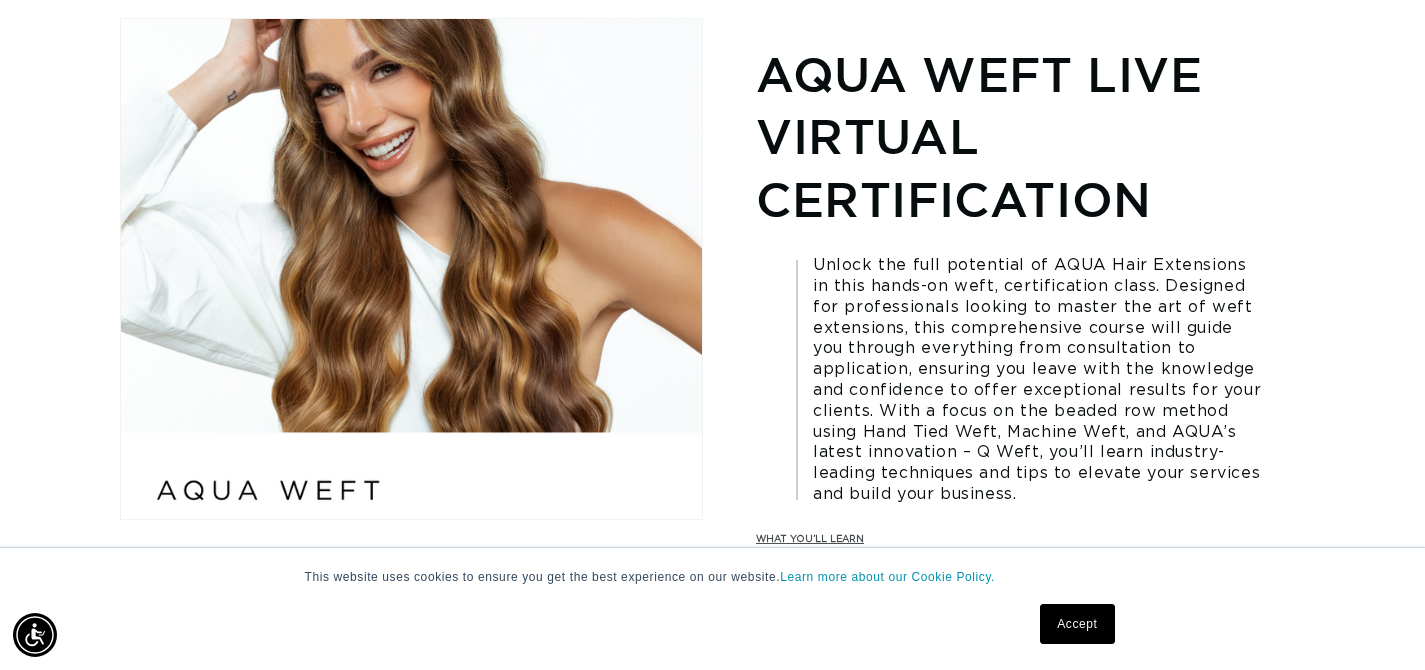 scroll, scrollTop: 0, scrollLeft: 0, axis: both 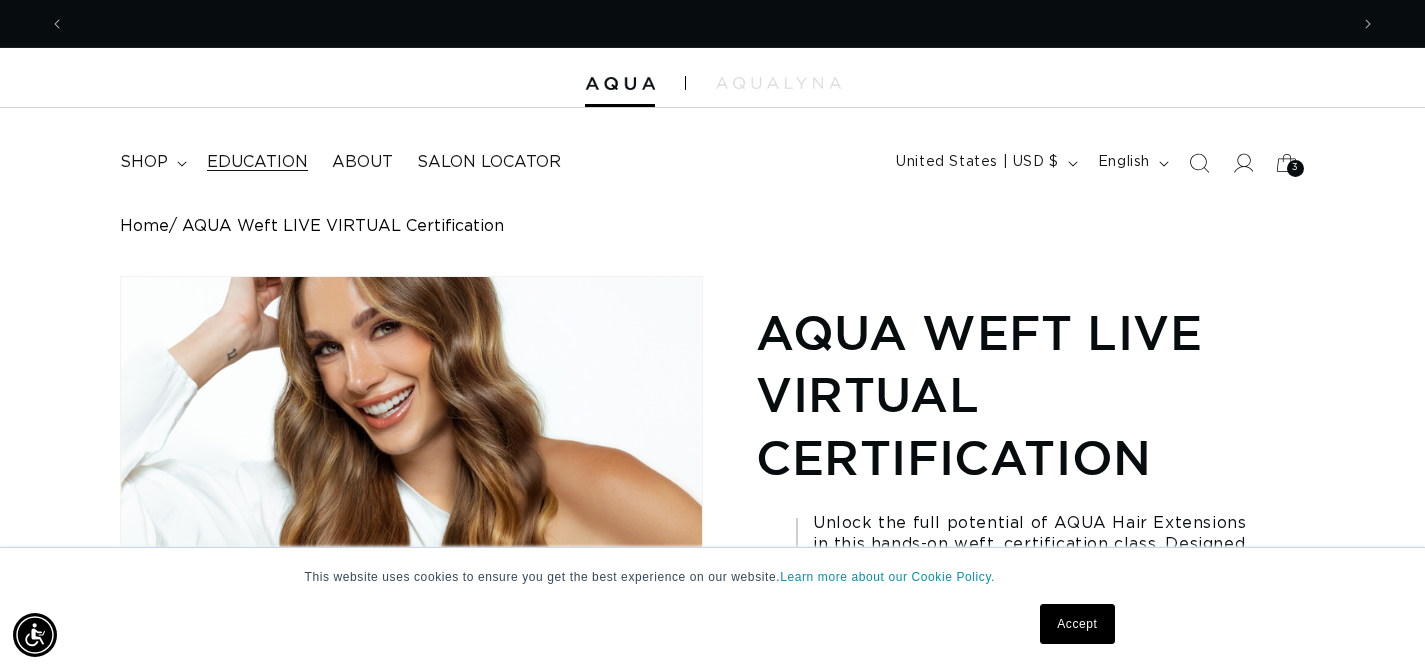 click on "Education" at bounding box center (257, 162) 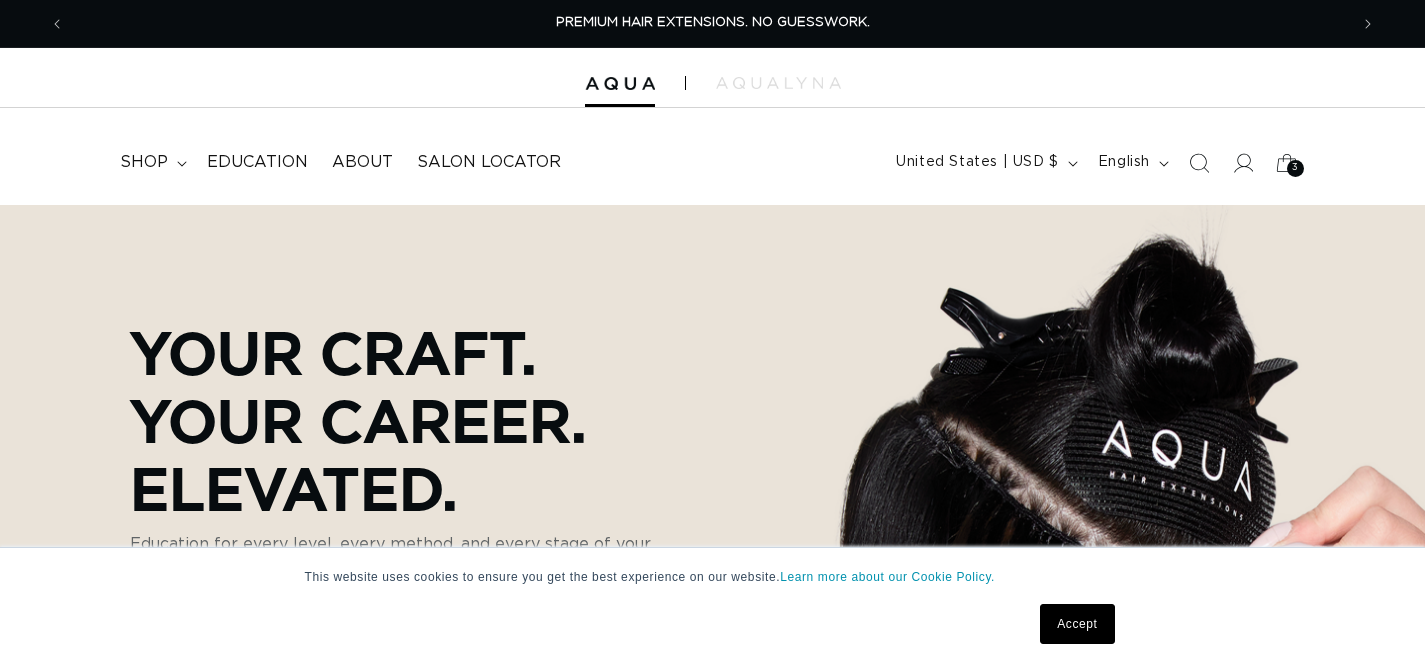 scroll, scrollTop: 366, scrollLeft: 0, axis: vertical 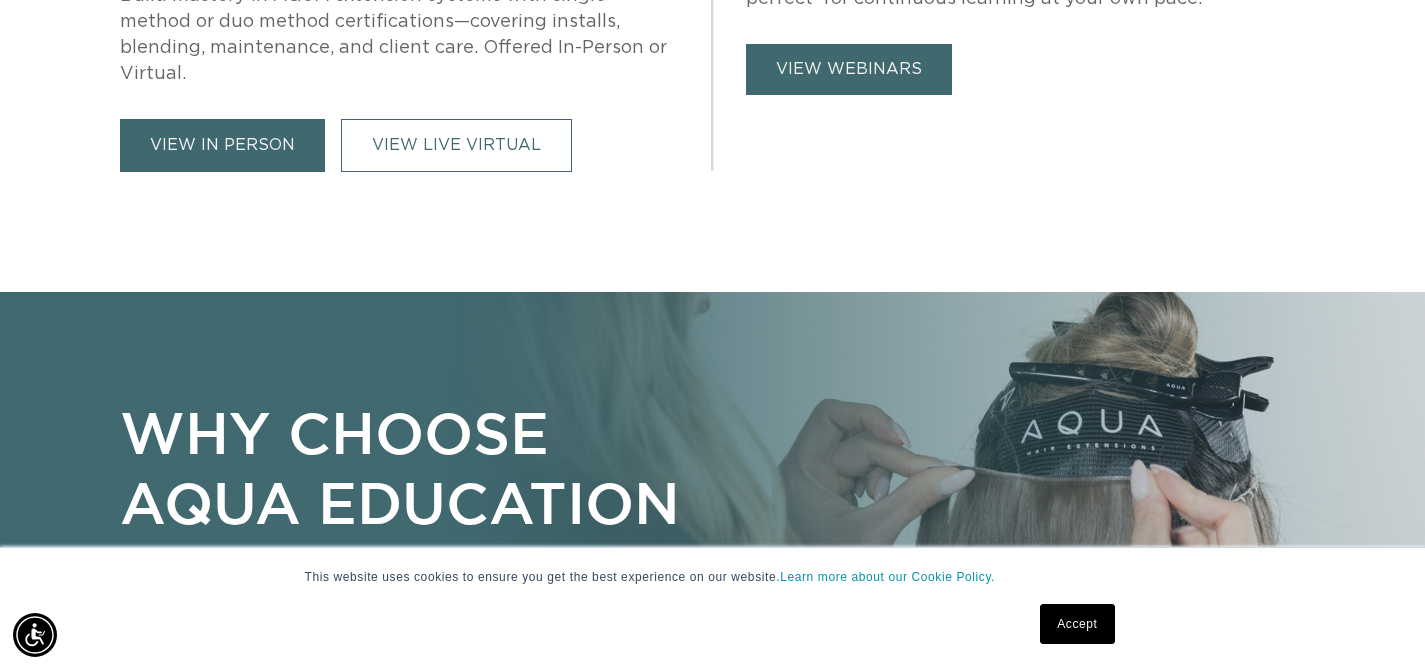 click on "view webinars" at bounding box center [849, 69] 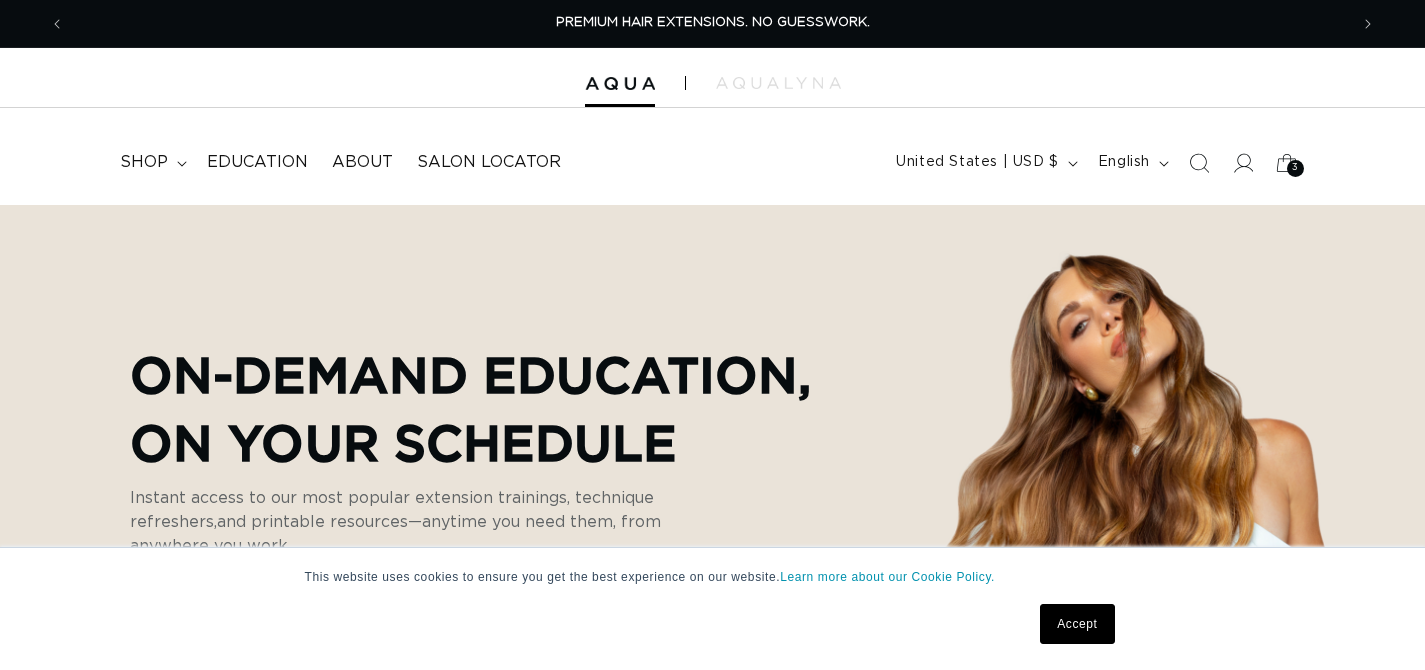 scroll, scrollTop: 0, scrollLeft: 0, axis: both 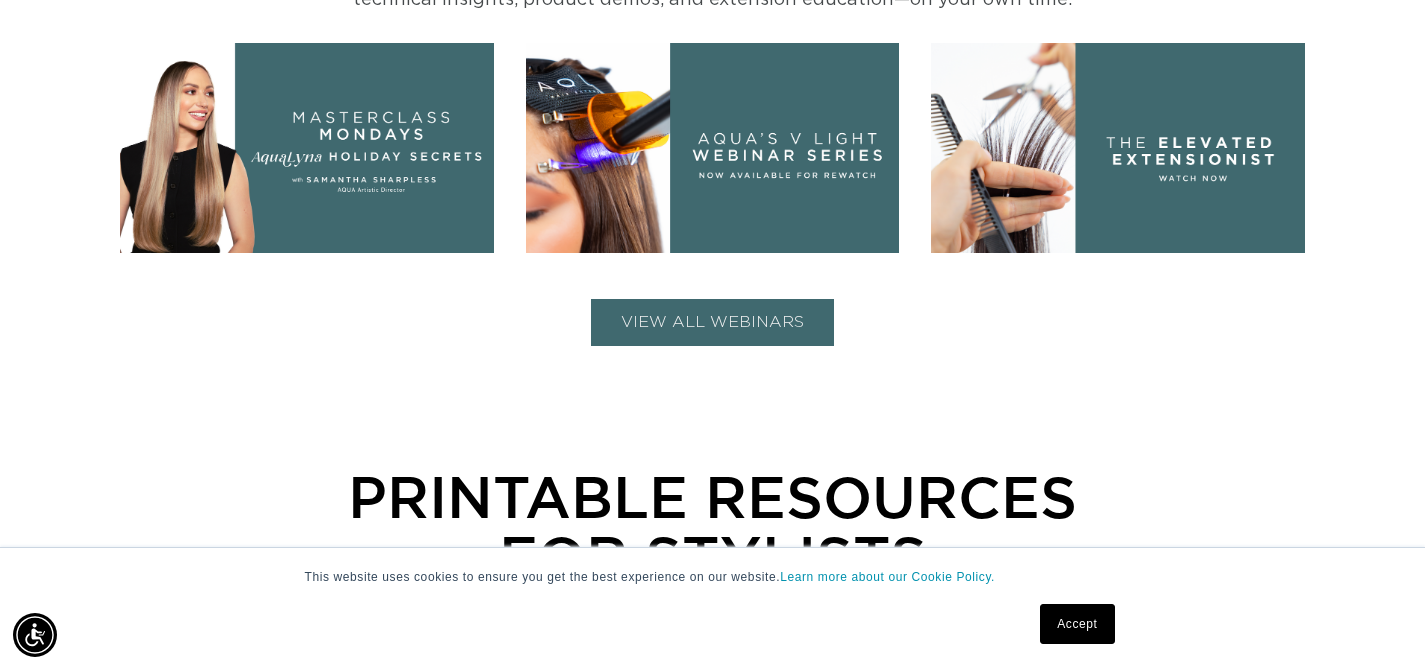 click on "VIEW ALL WEBINARS" at bounding box center [712, 322] 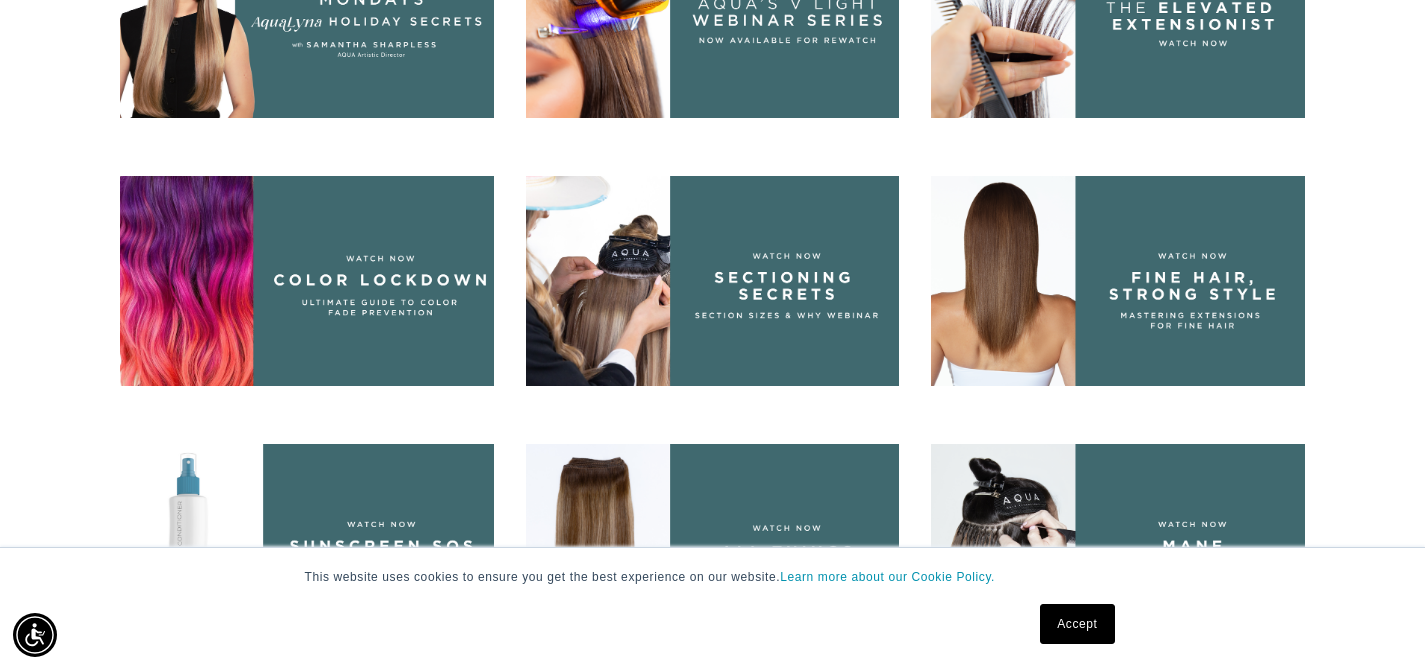scroll, scrollTop: 1145, scrollLeft: 0, axis: vertical 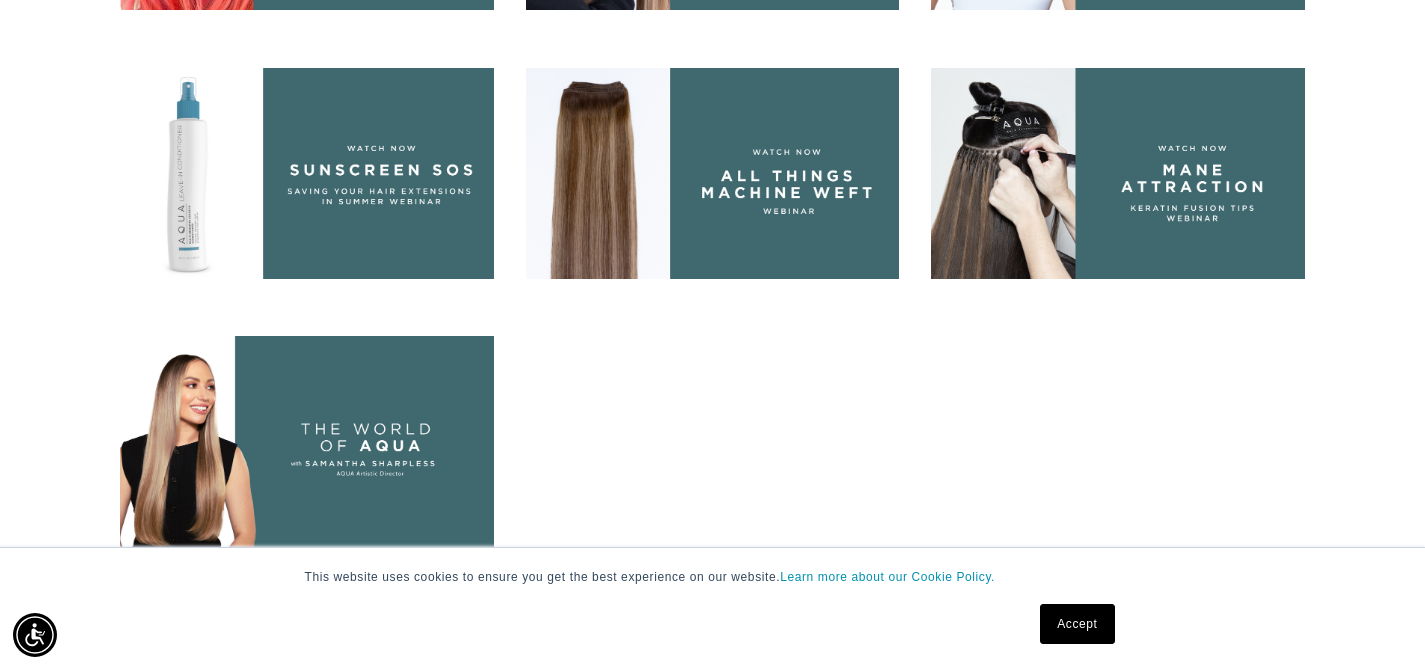 click at bounding box center (713, 173) 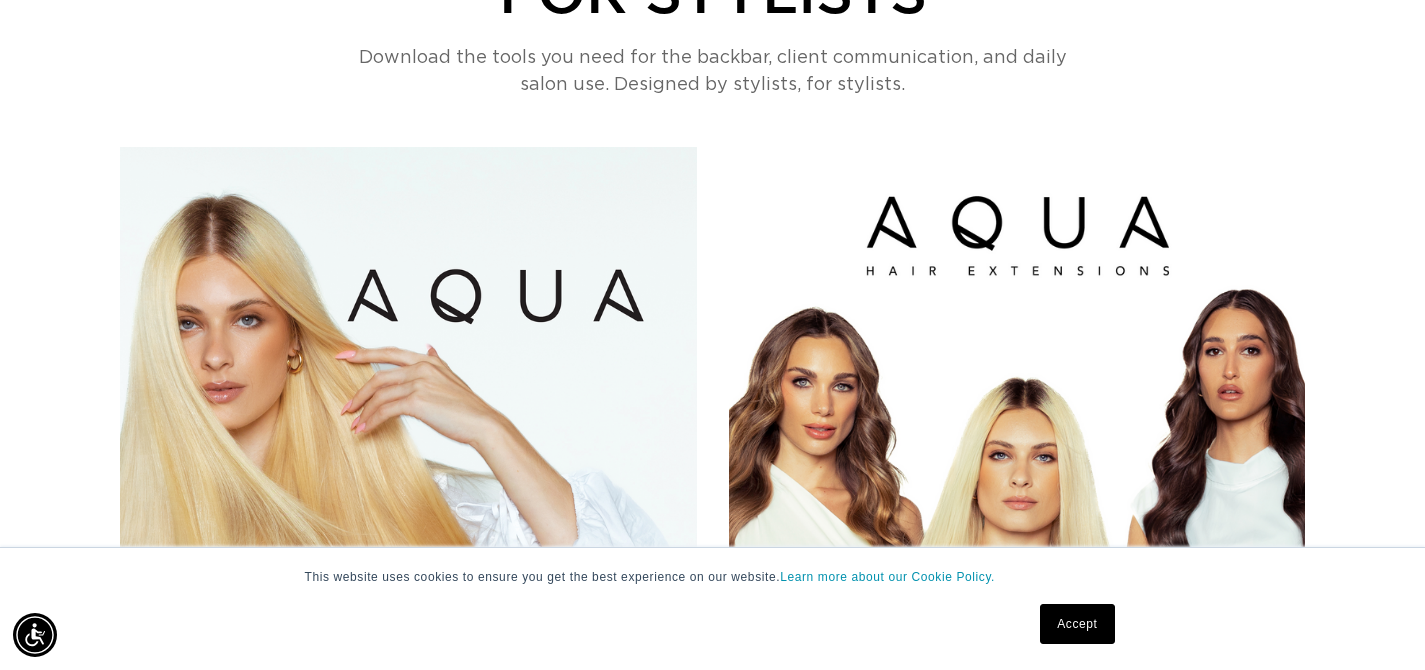scroll, scrollTop: 2628, scrollLeft: 0, axis: vertical 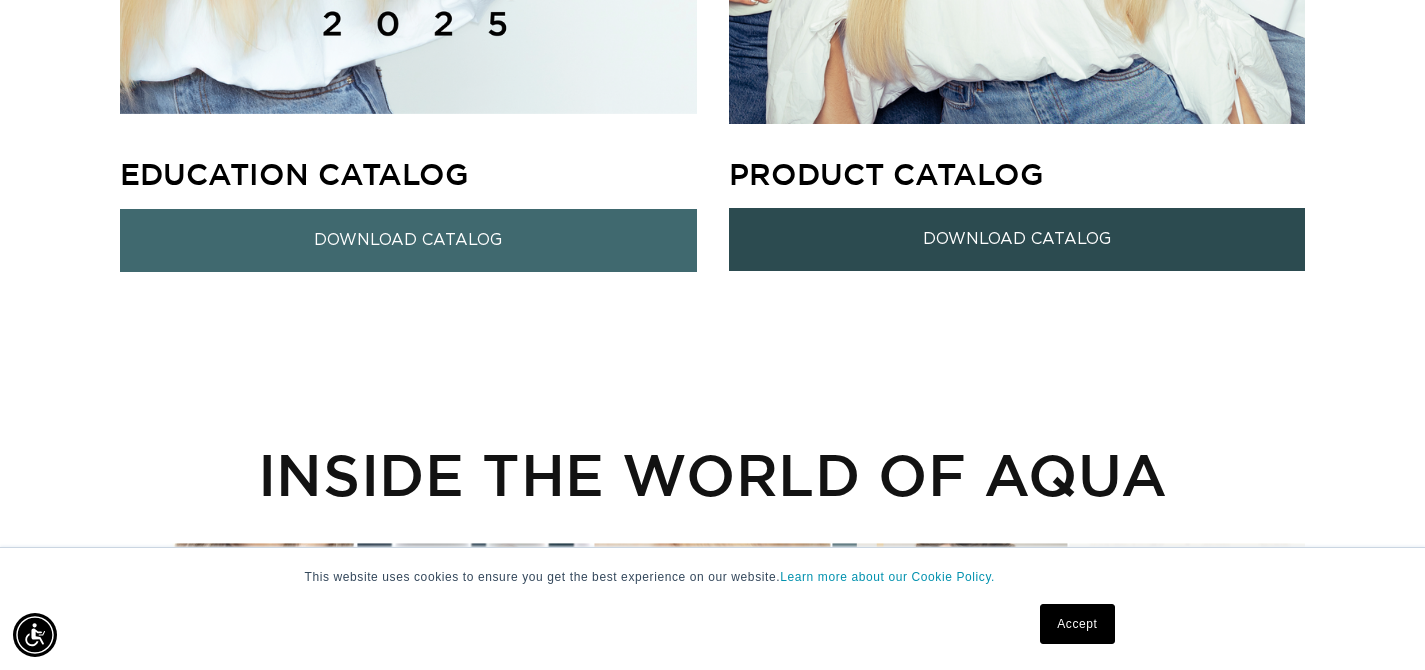 click on "Download Catalog" at bounding box center (1017, 239) 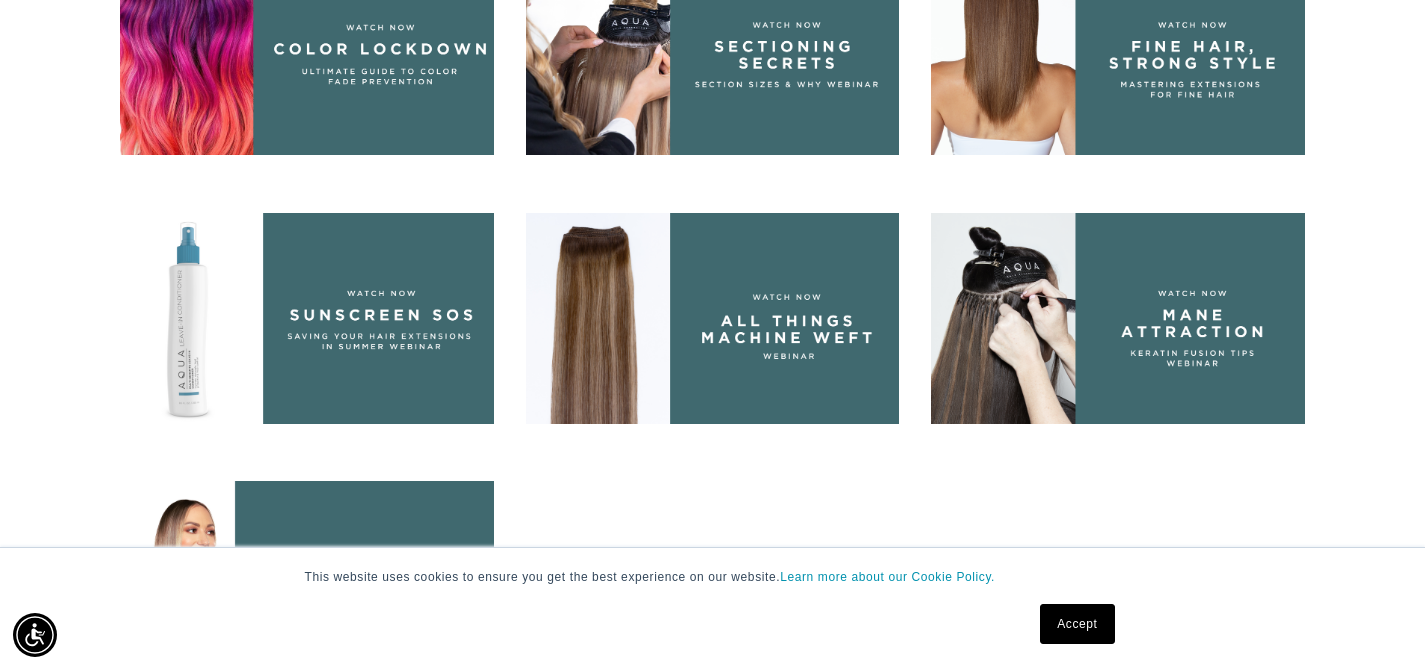 scroll, scrollTop: 1881, scrollLeft: 0, axis: vertical 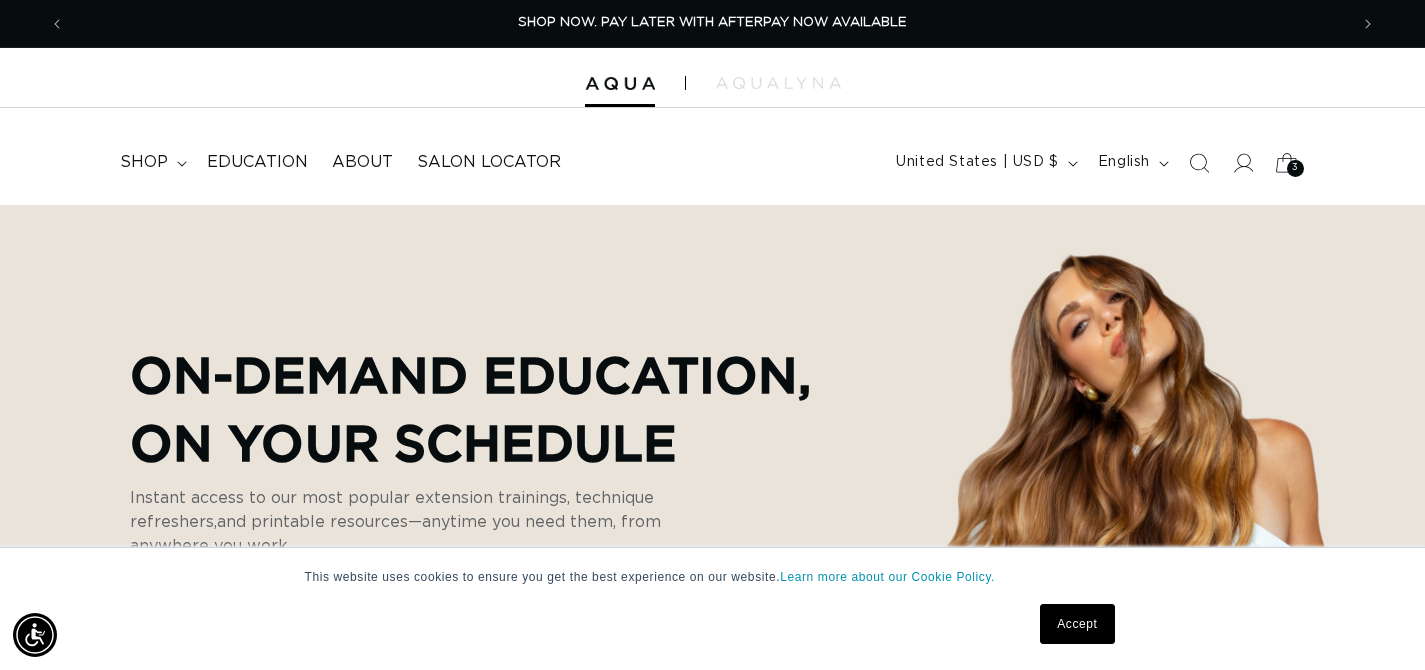 click on "3 3" at bounding box center [1295, 168] 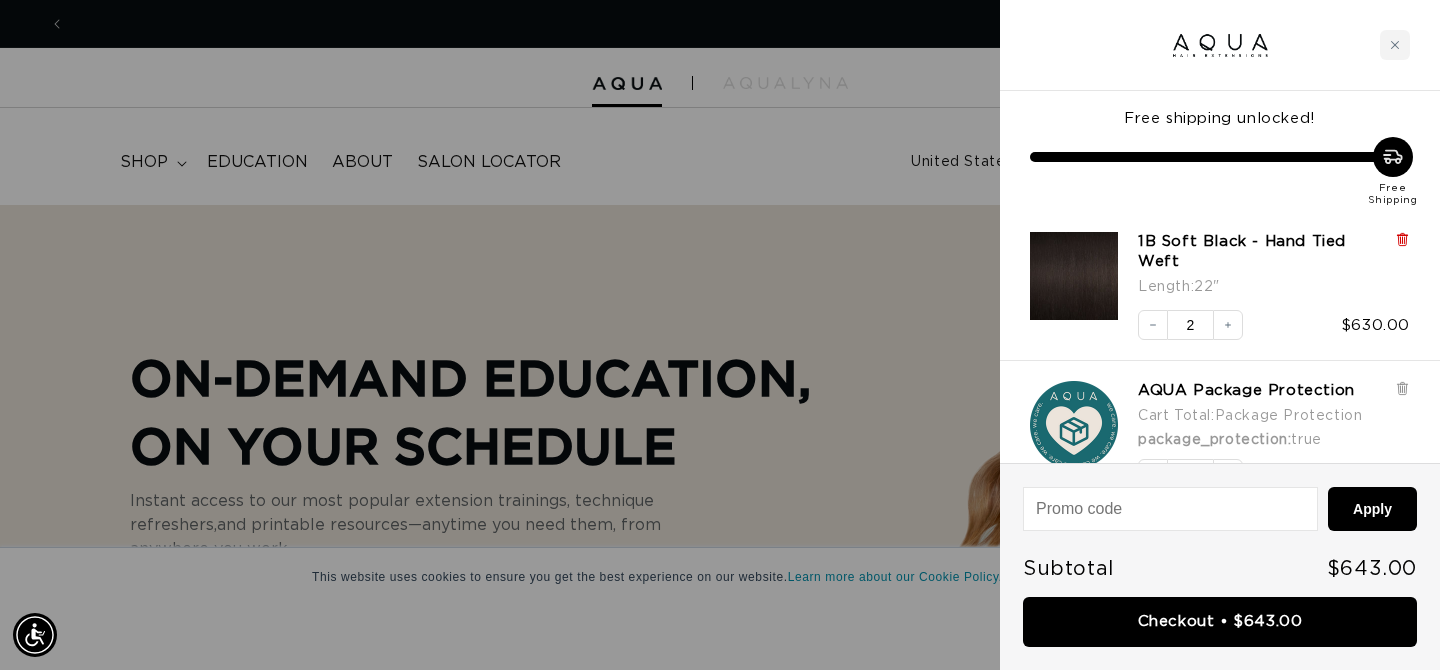 scroll, scrollTop: 0, scrollLeft: 0, axis: both 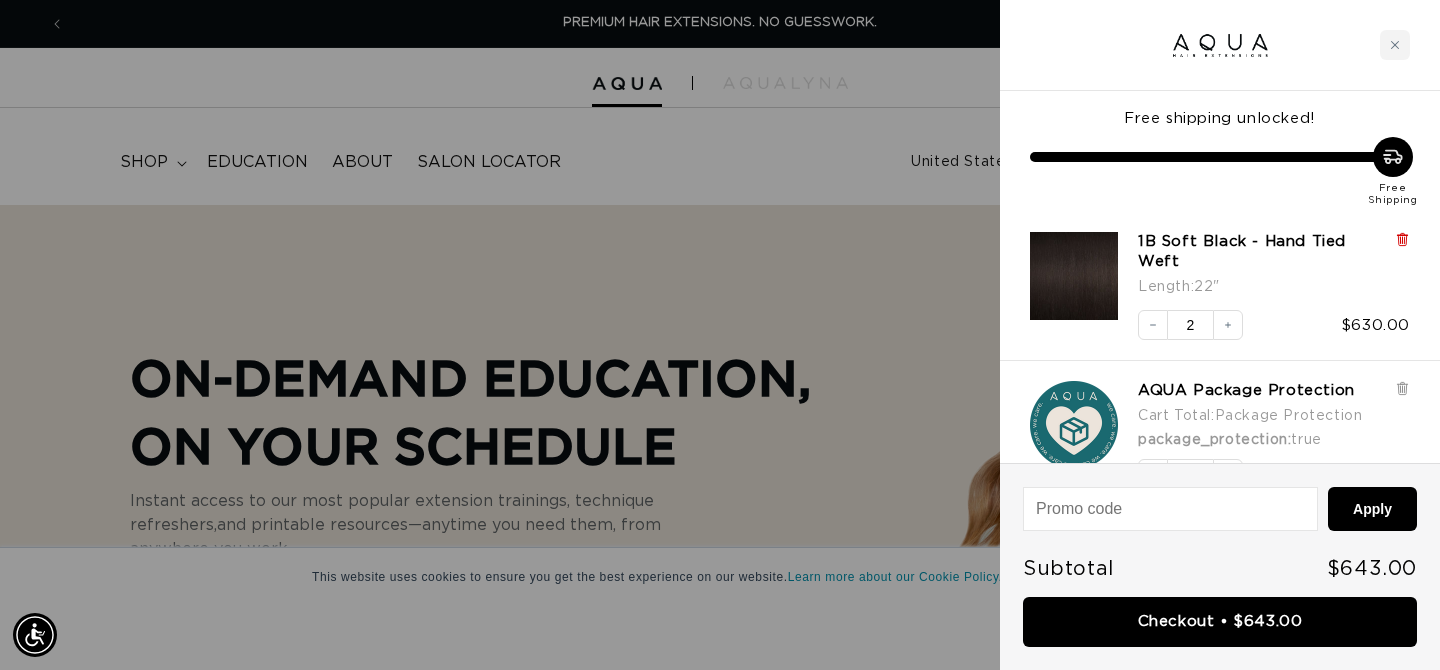 click 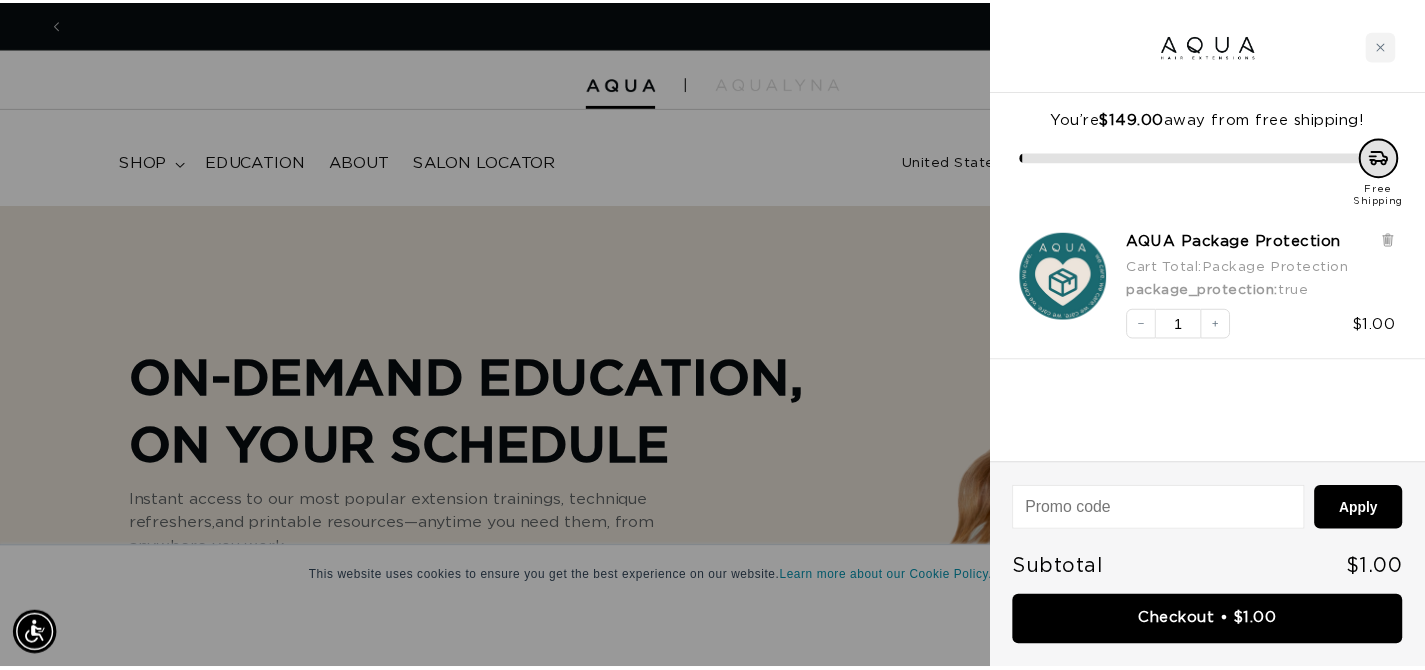 scroll, scrollTop: 0, scrollLeft: 1298, axis: horizontal 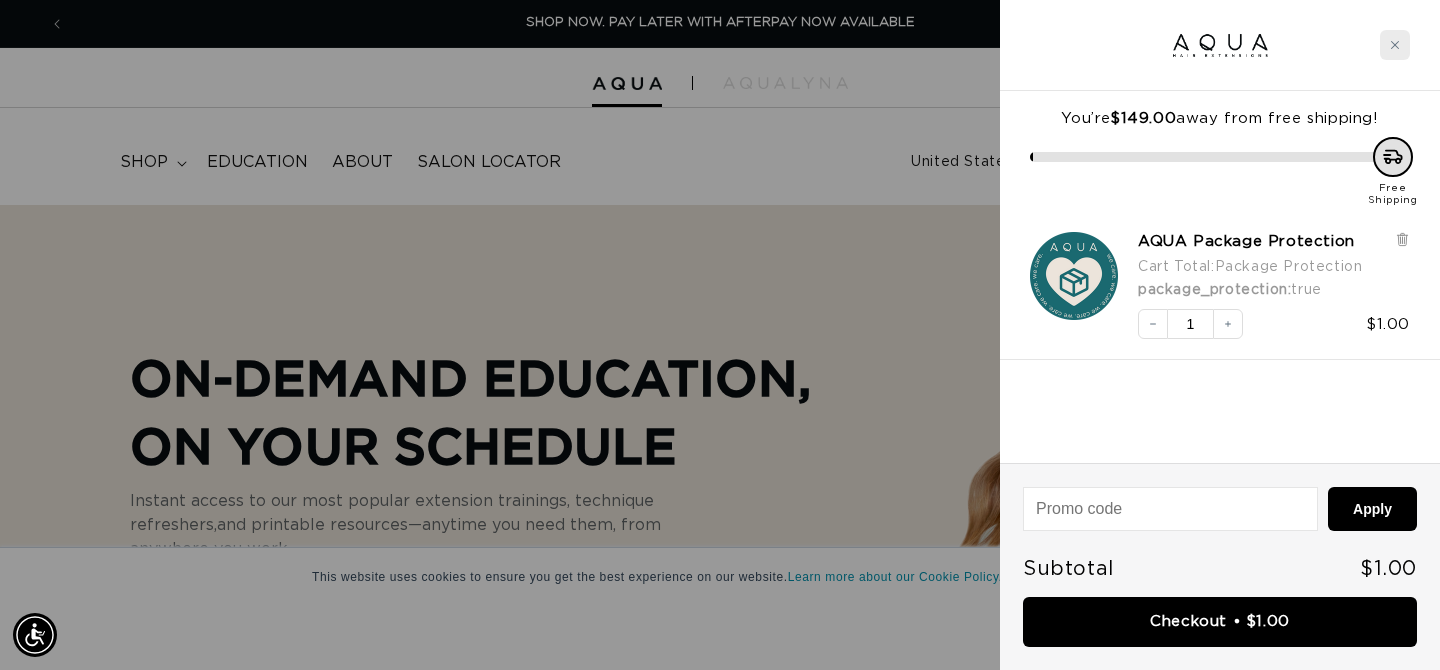 click at bounding box center (1395, 45) 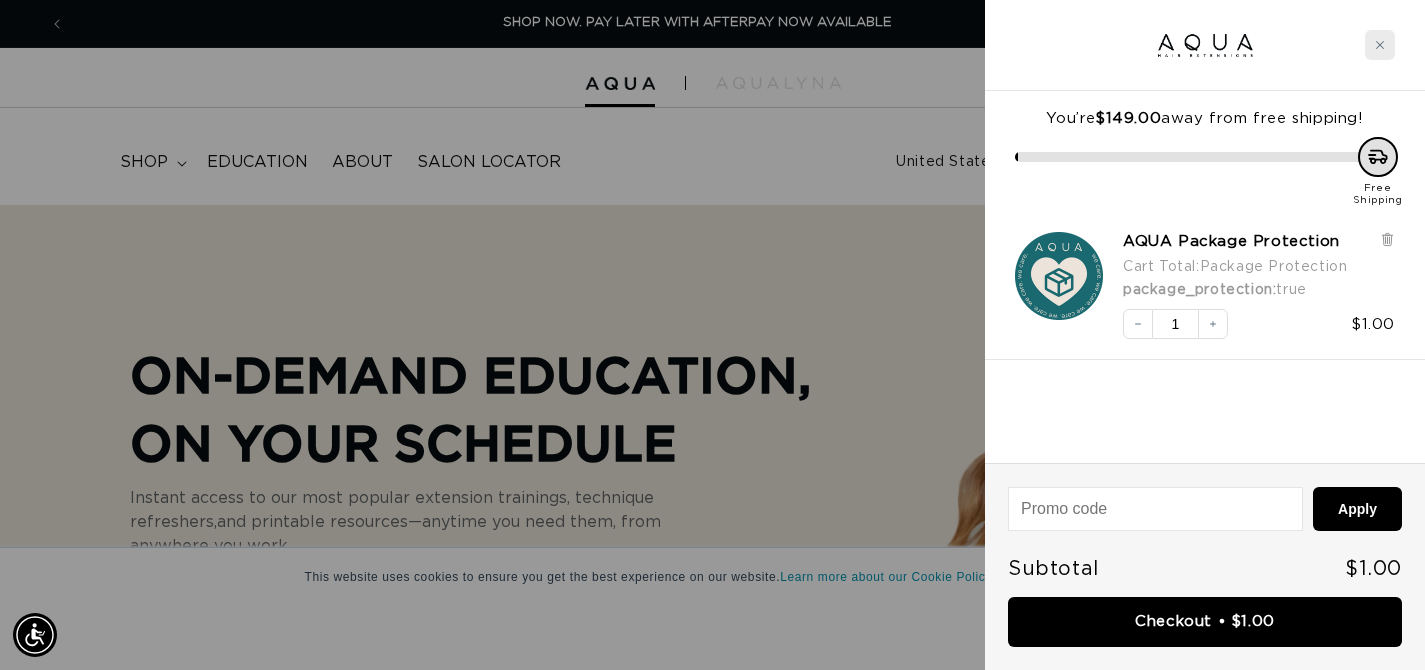 scroll, scrollTop: 0, scrollLeft: 1283, axis: horizontal 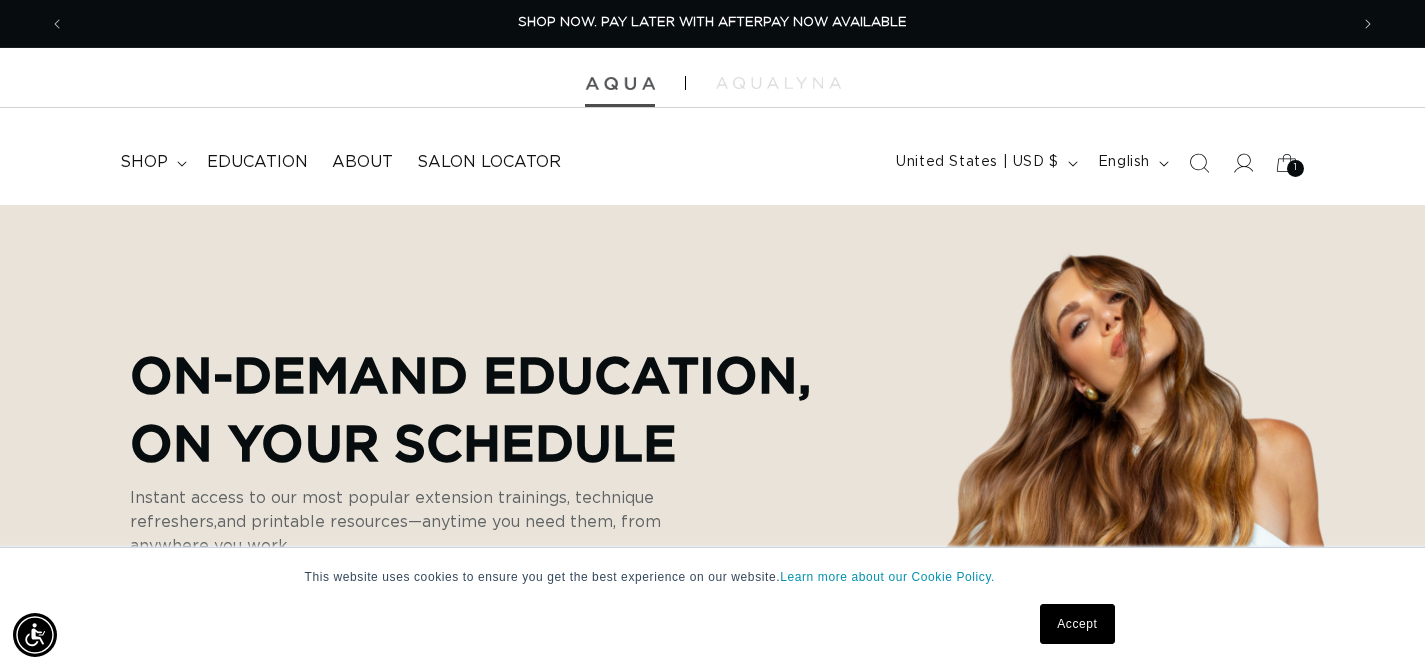 click at bounding box center [620, 84] 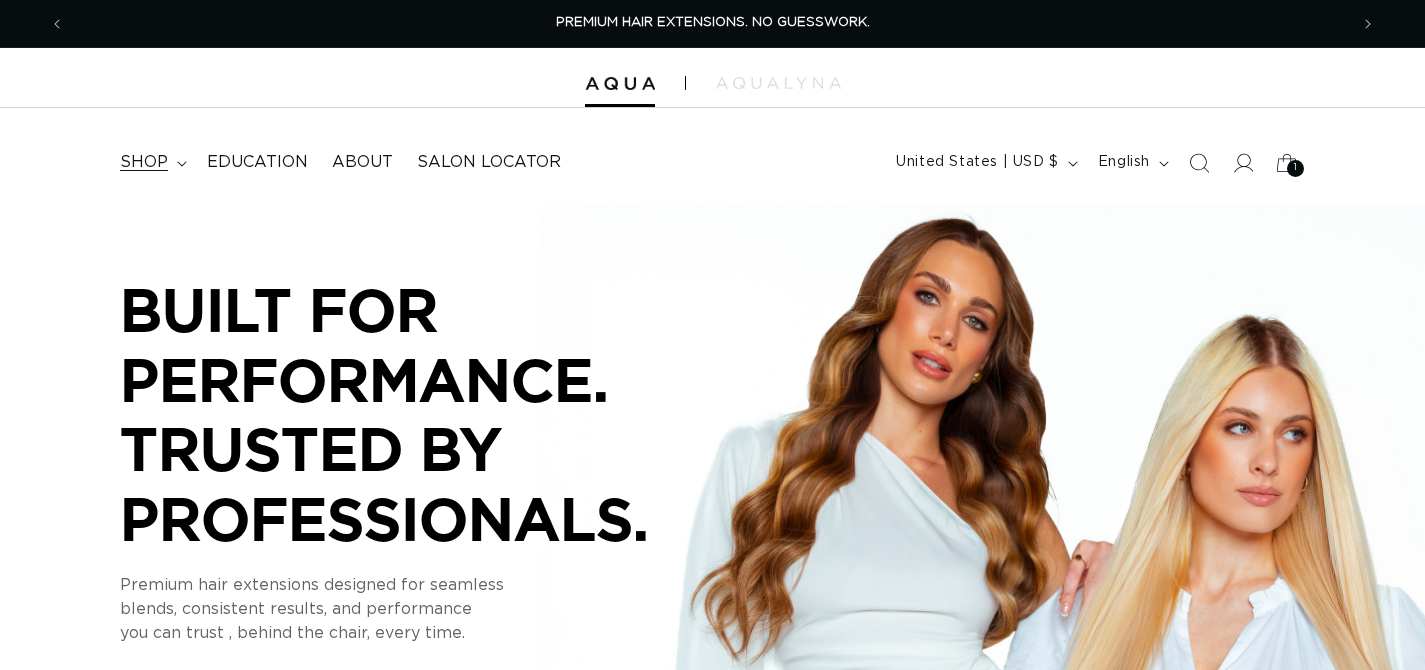 scroll, scrollTop: 0, scrollLeft: 0, axis: both 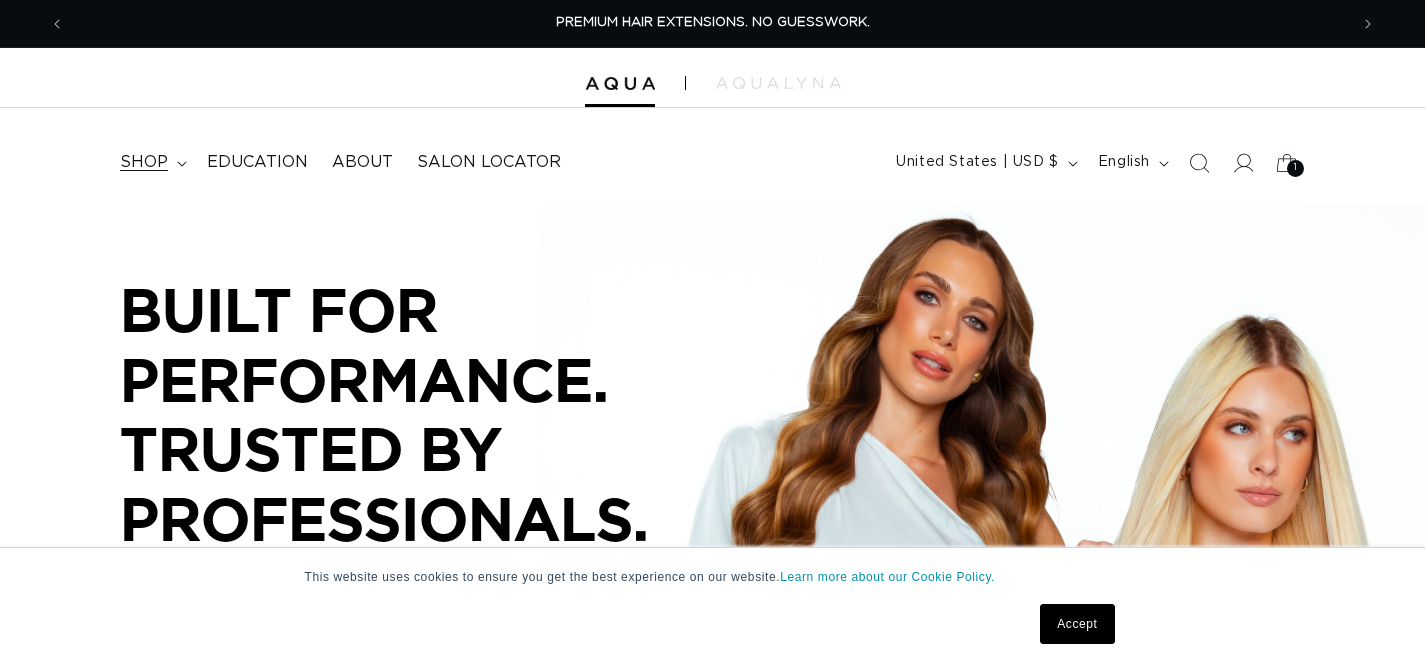 click on "shop" at bounding box center [144, 162] 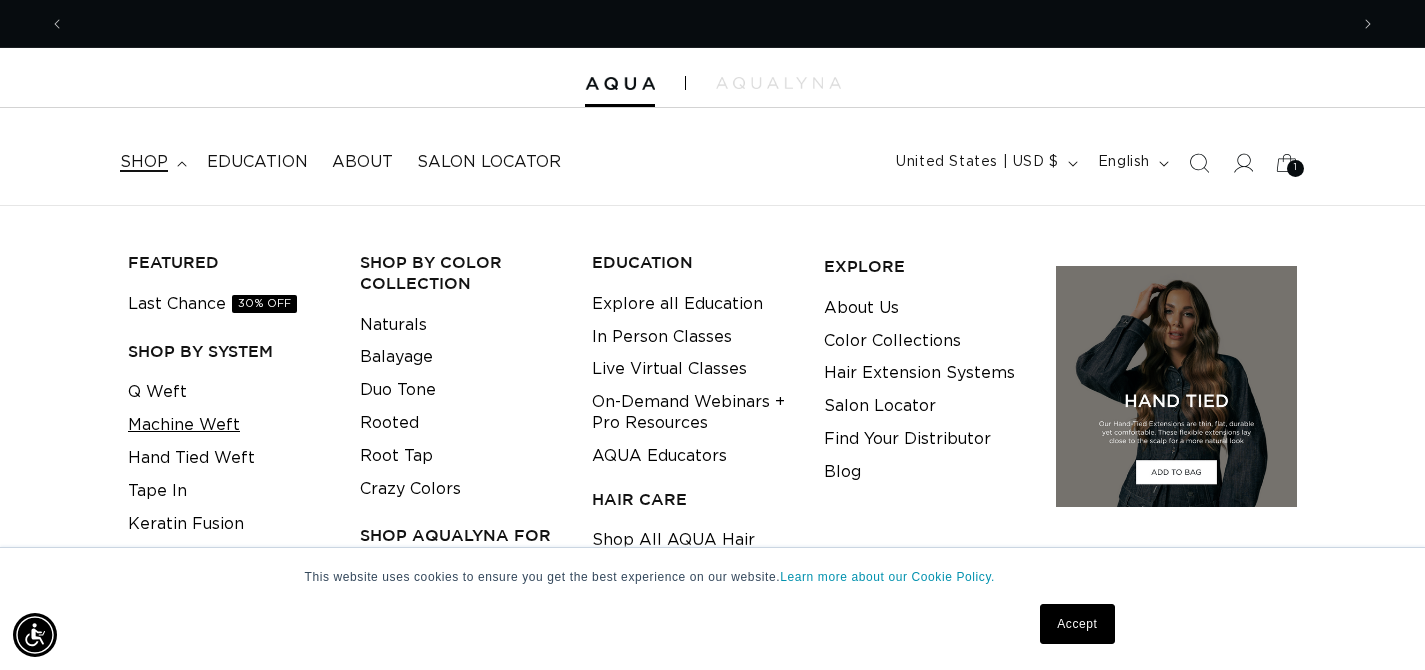click on "Machine Weft" at bounding box center [184, 425] 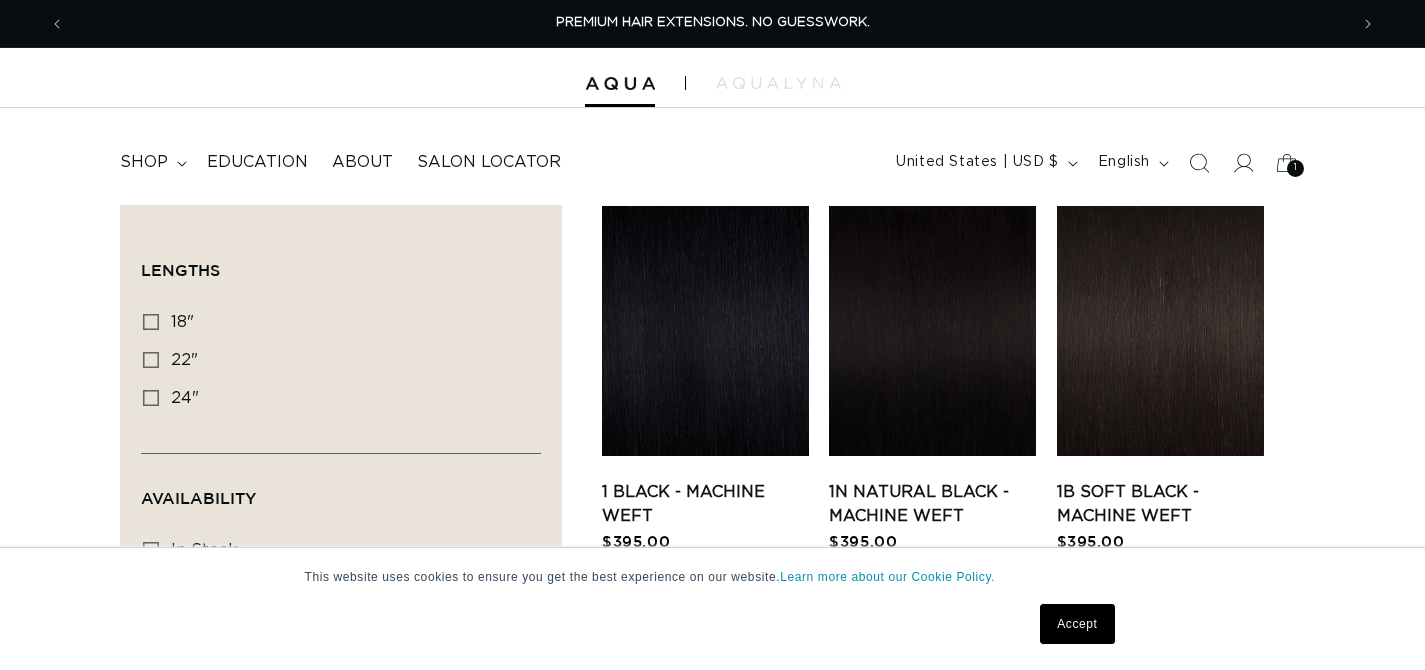scroll, scrollTop: 0, scrollLeft: 0, axis: both 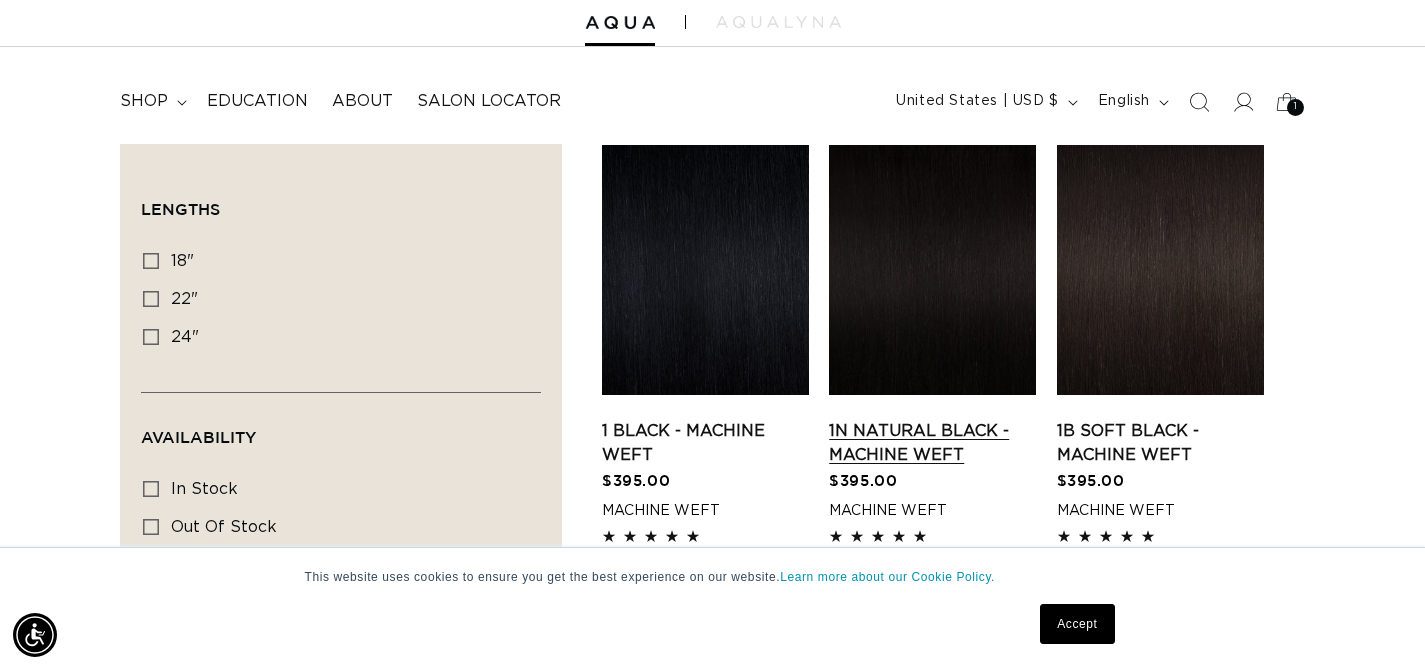 click on "1N Natural Black - Machine Weft" at bounding box center [932, 443] 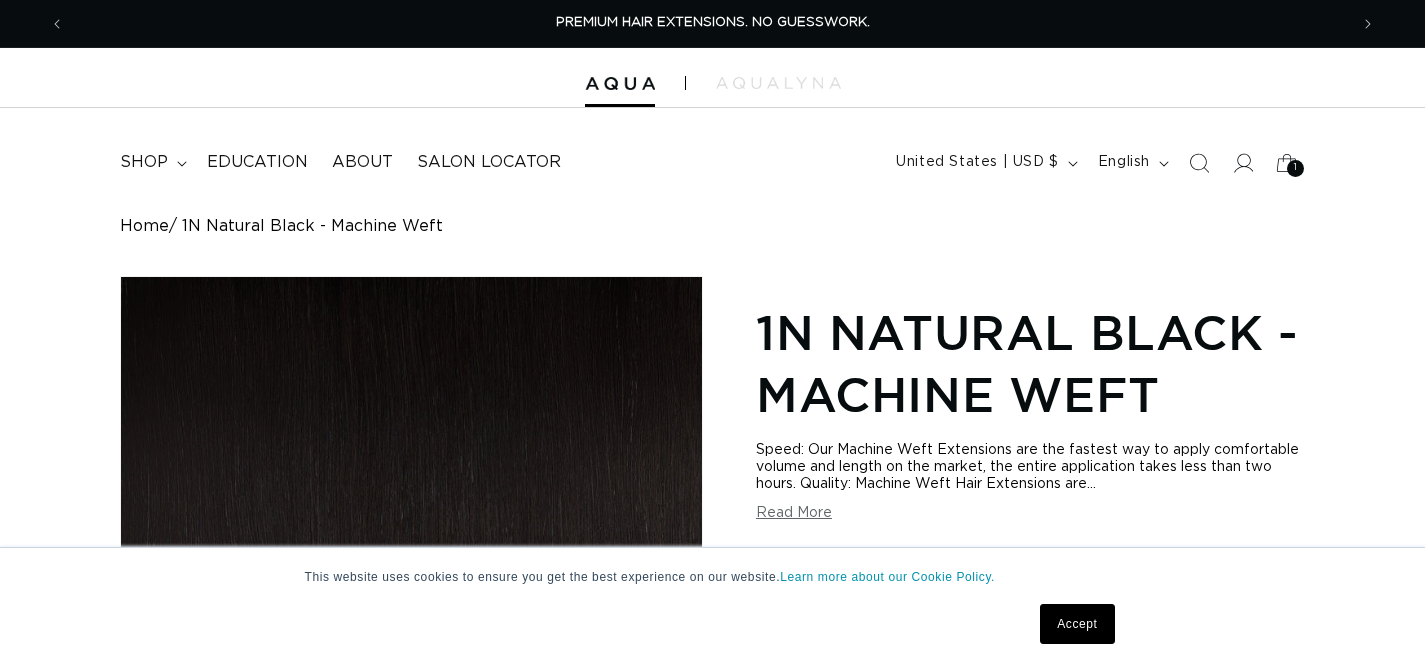 scroll, scrollTop: 0, scrollLeft: 0, axis: both 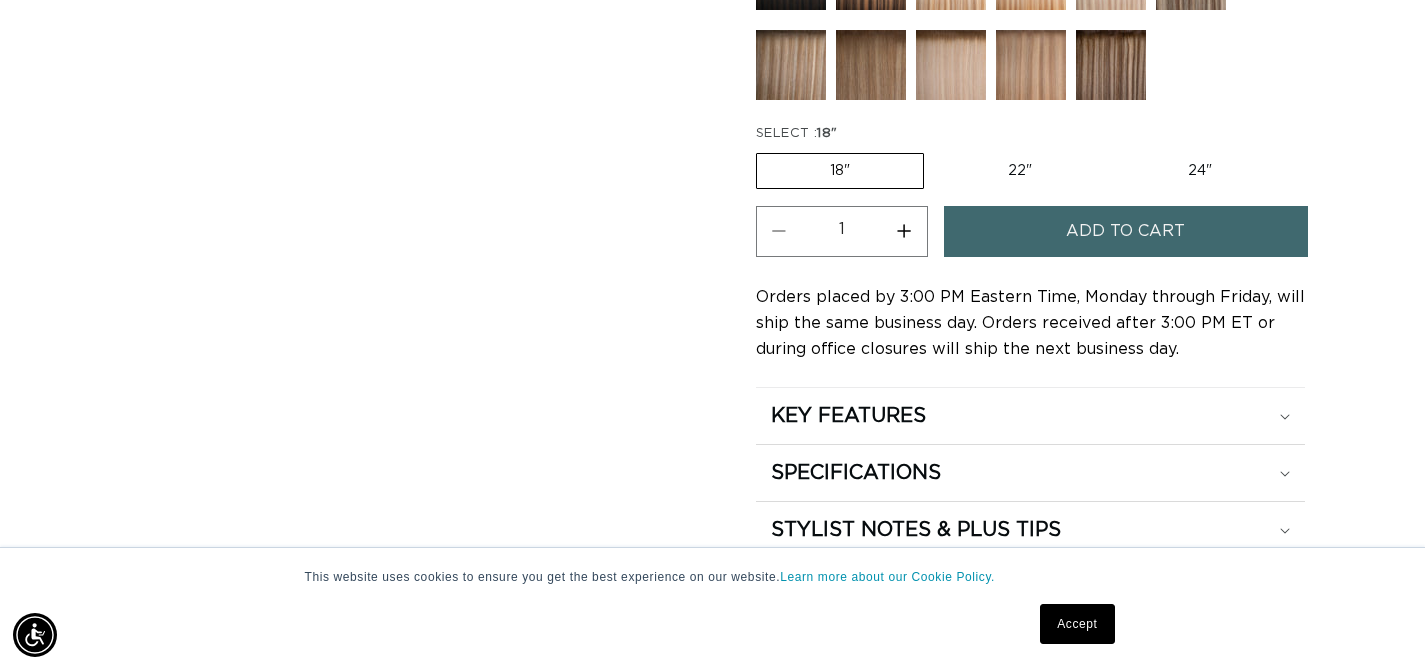 click on "22" Variant sold out or unavailable" at bounding box center (1020, 171) 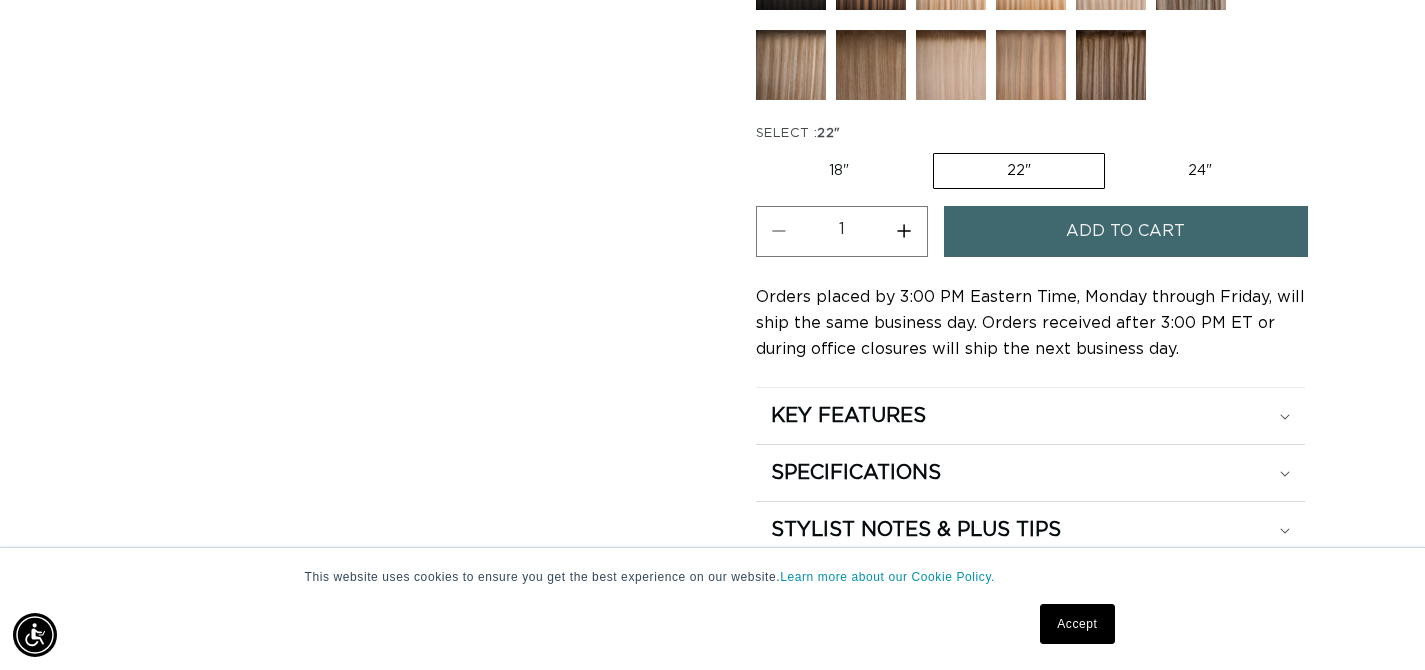 click on "Increase quantity for 1N Natural Black - Machine Weft" at bounding box center (904, 231) 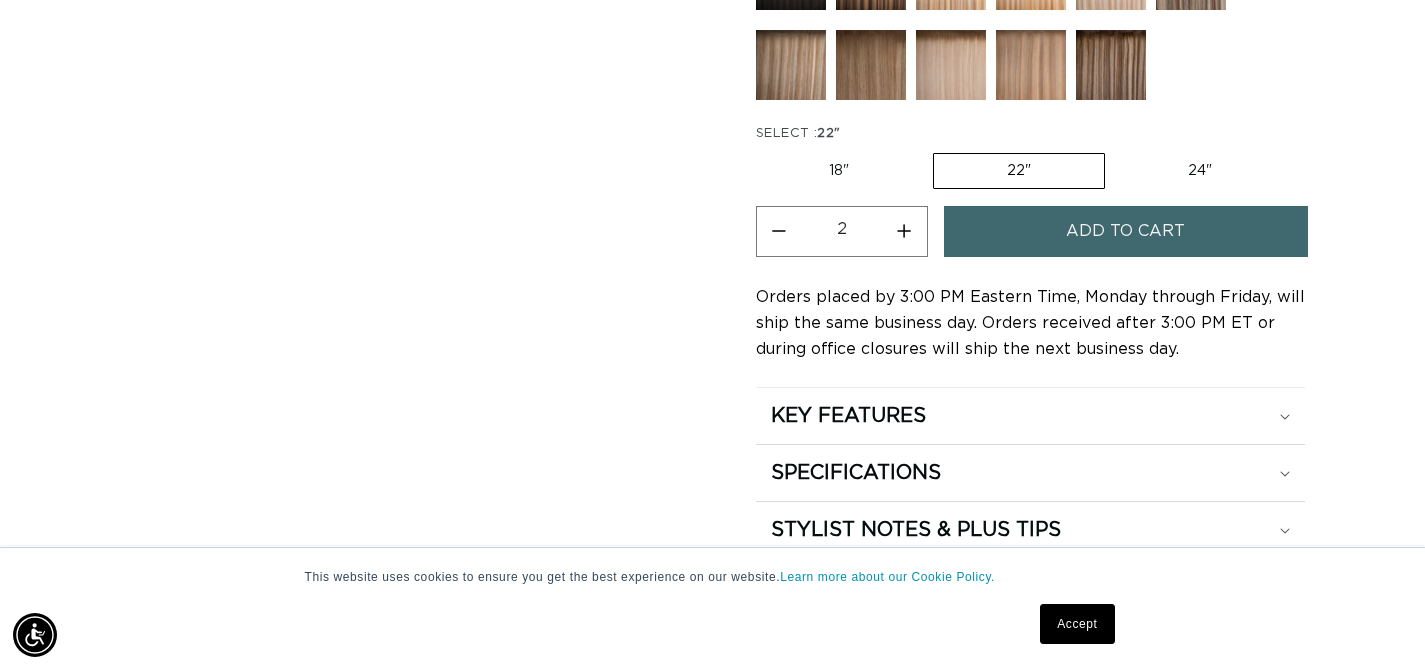 click on "Add to cart" at bounding box center (1126, 237) 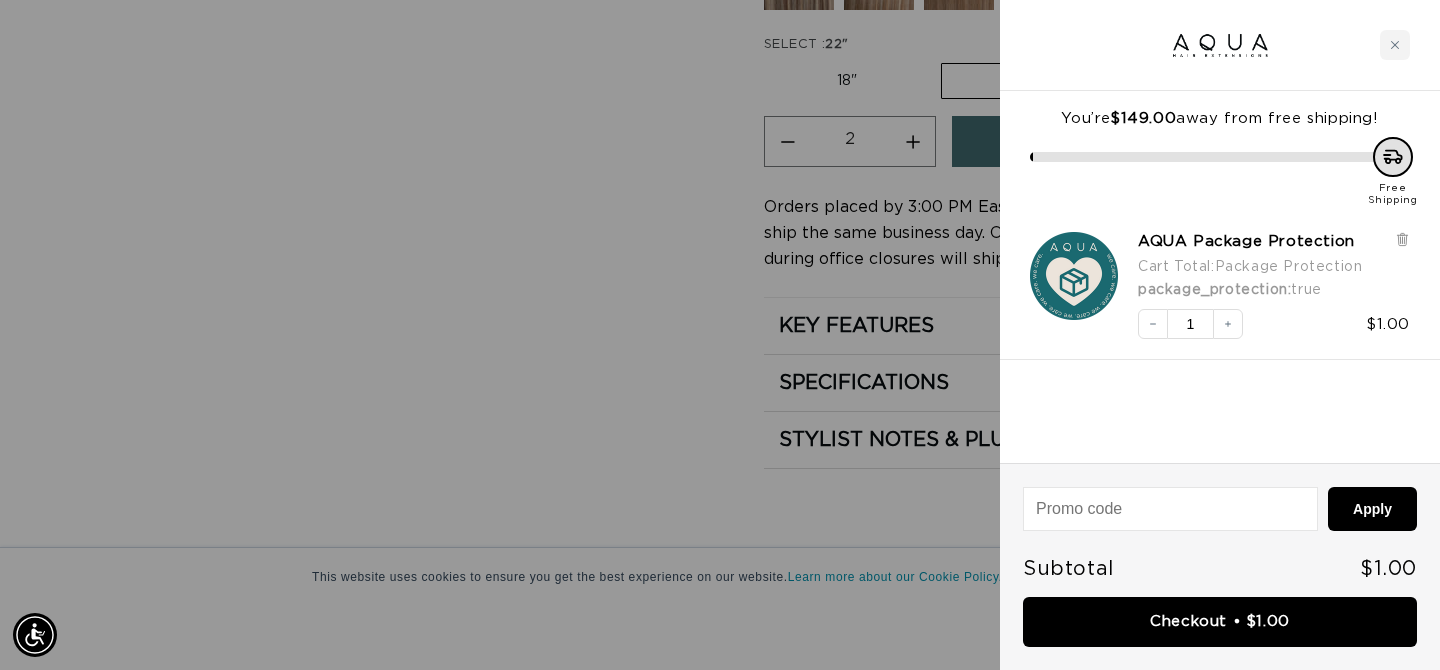 scroll, scrollTop: 0, scrollLeft: 1298, axis: horizontal 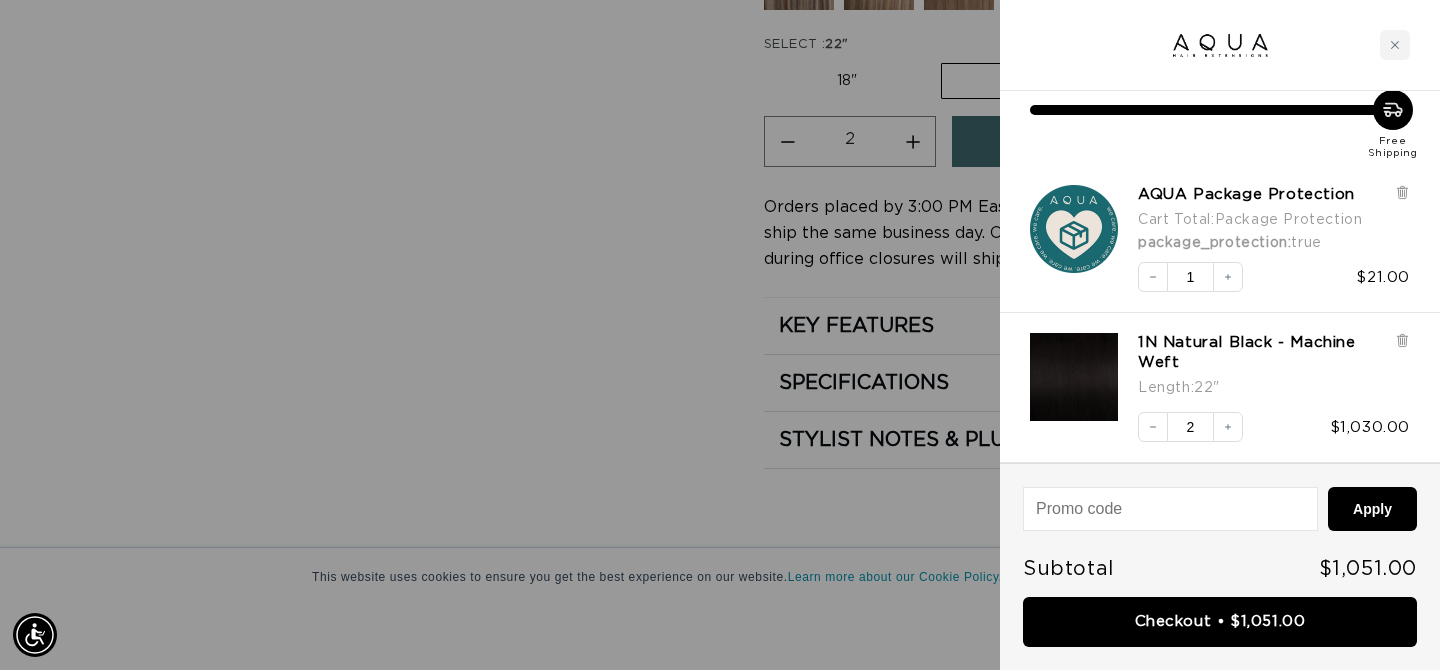 click at bounding box center (720, 335) 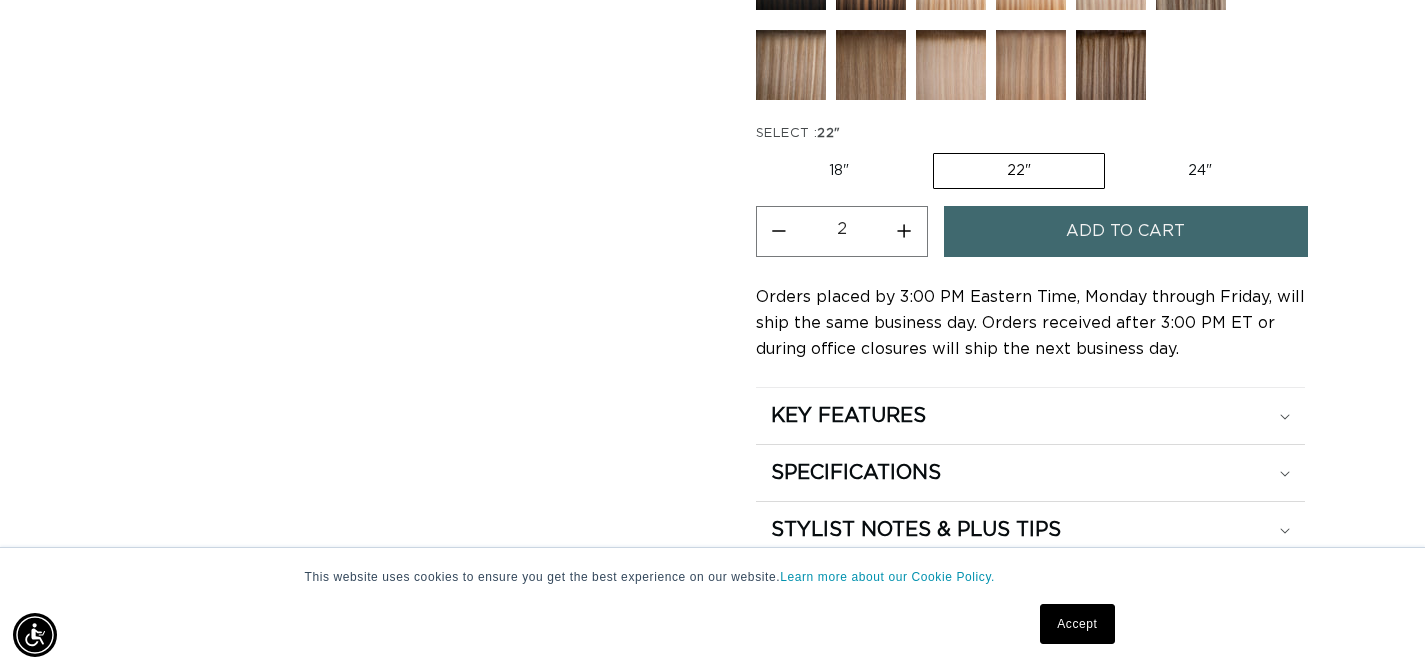 scroll, scrollTop: 0, scrollLeft: 2566, axis: horizontal 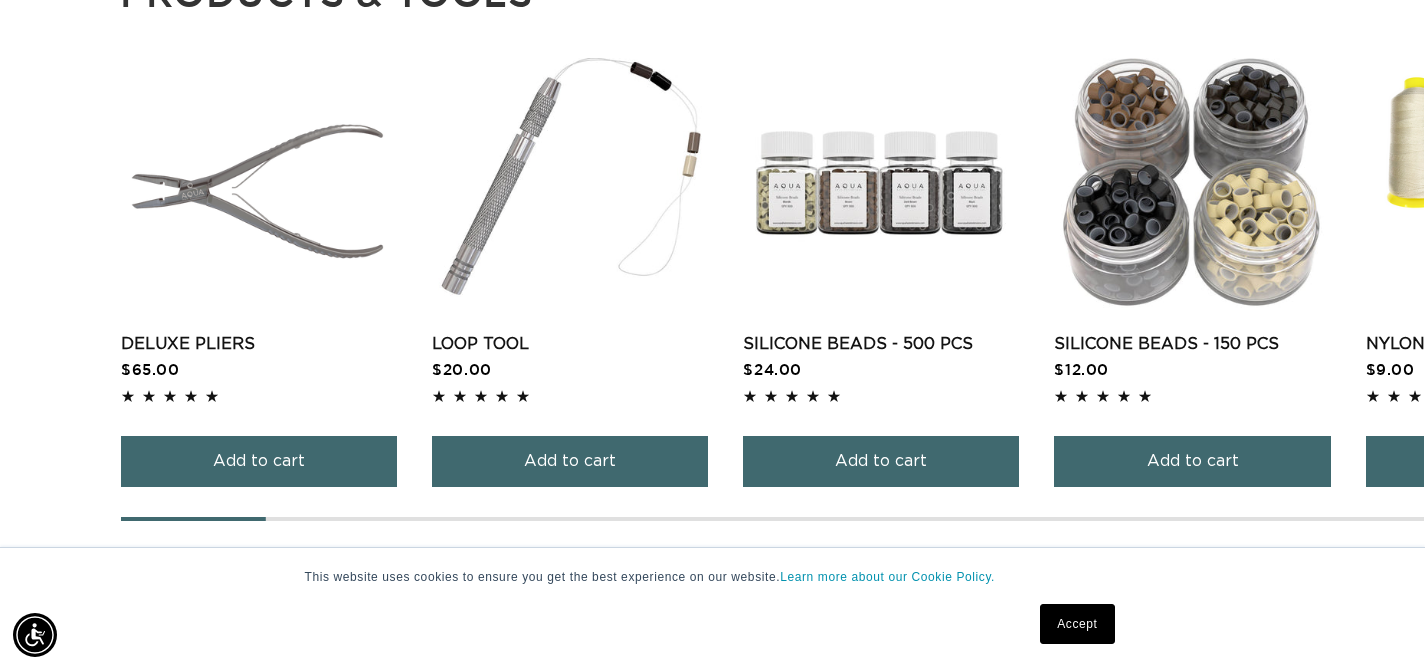 click on "Accept" at bounding box center (1077, 624) 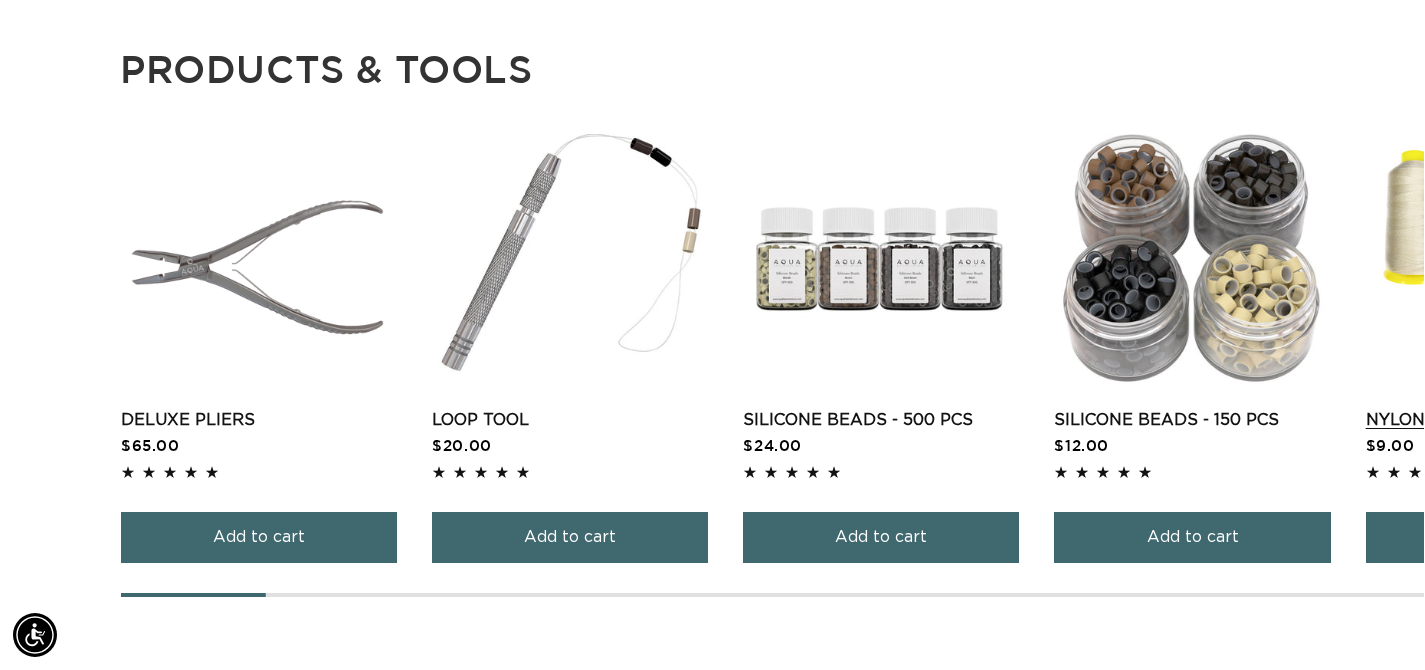 scroll, scrollTop: 2013, scrollLeft: 0, axis: vertical 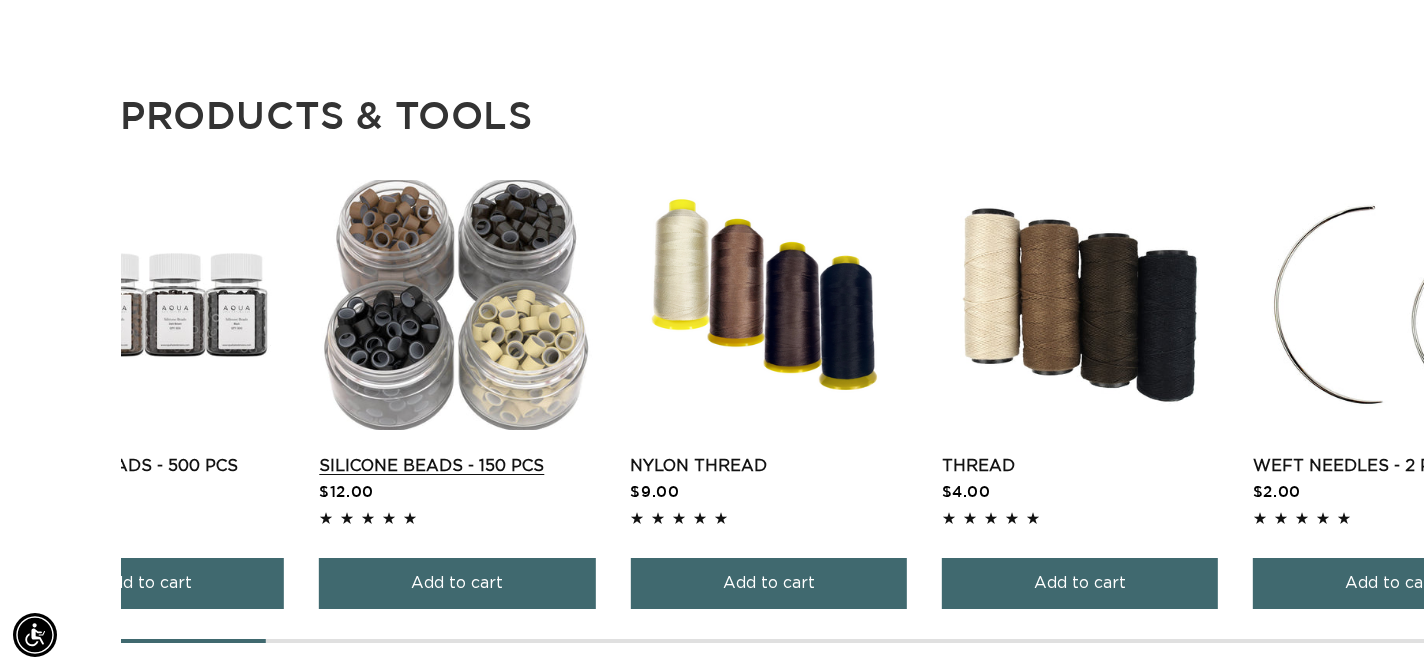 click on "Silicone Beads - 150 pcs" at bounding box center [457, 466] 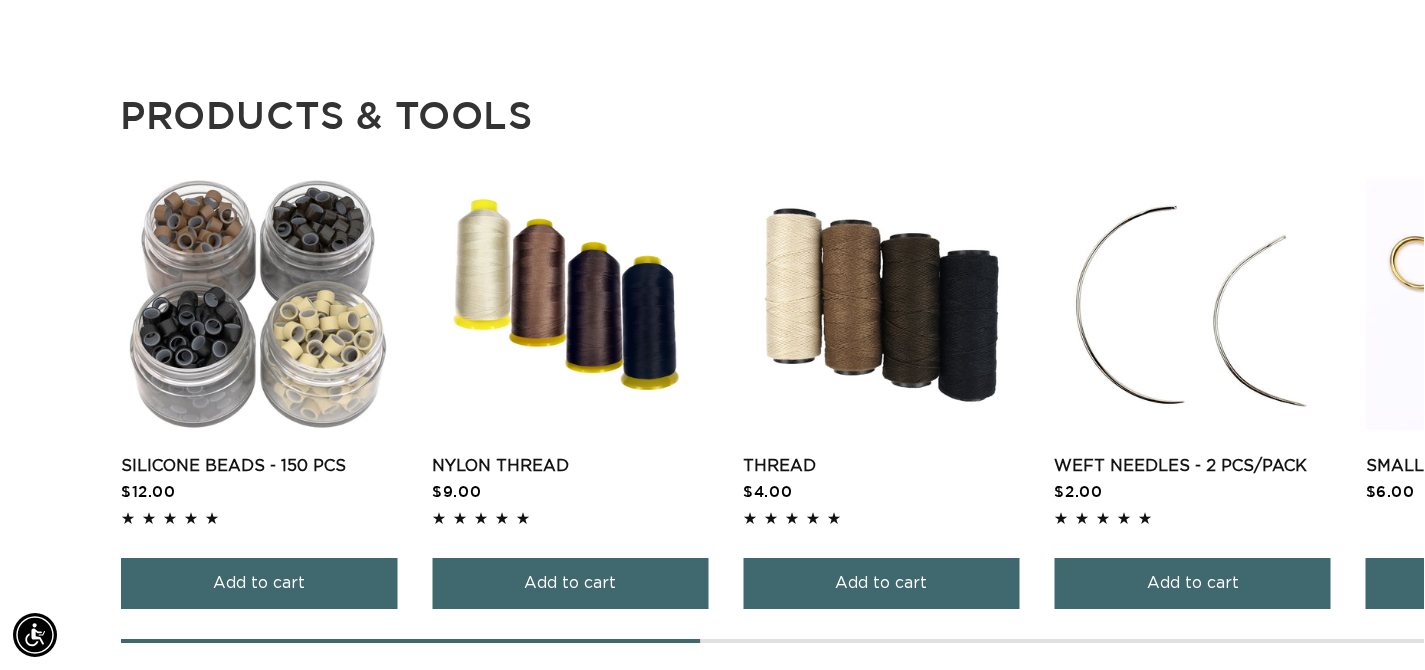 drag, startPoint x: 1333, startPoint y: 297, endPoint x: 736, endPoint y: 332, distance: 598.0251 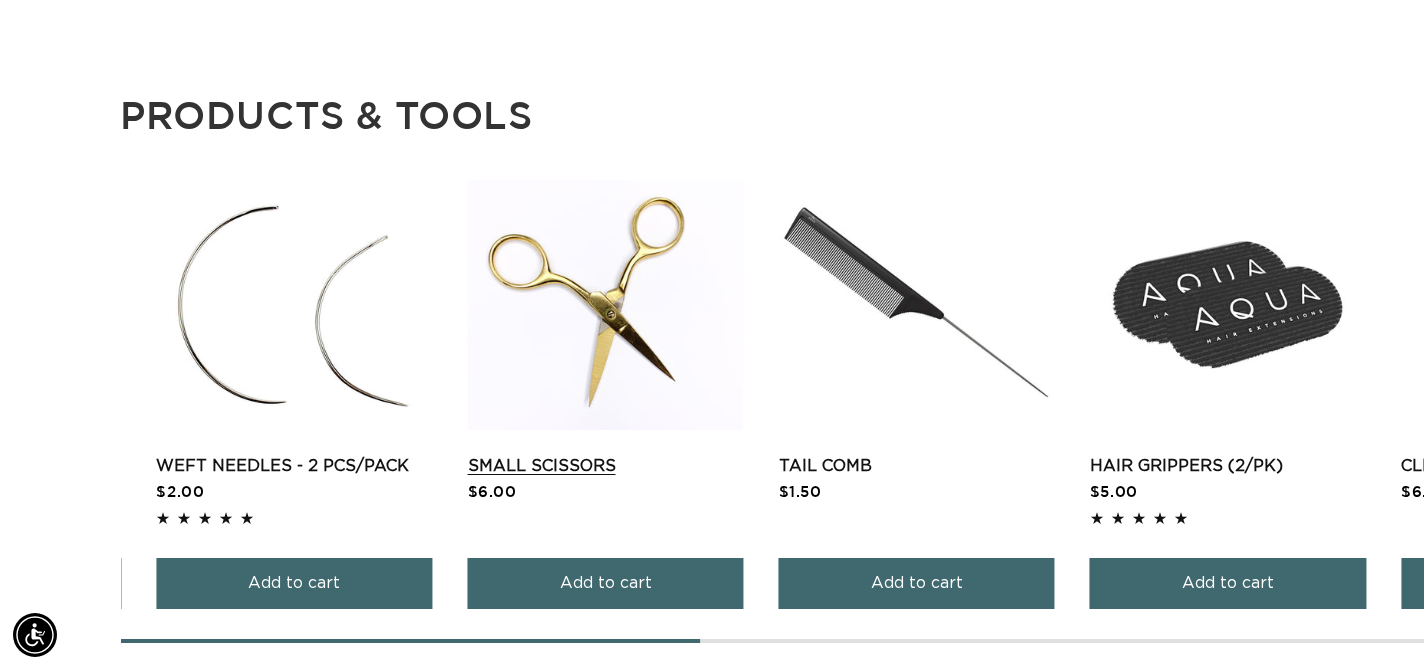 click on "Small Scissors" at bounding box center (606, 466) 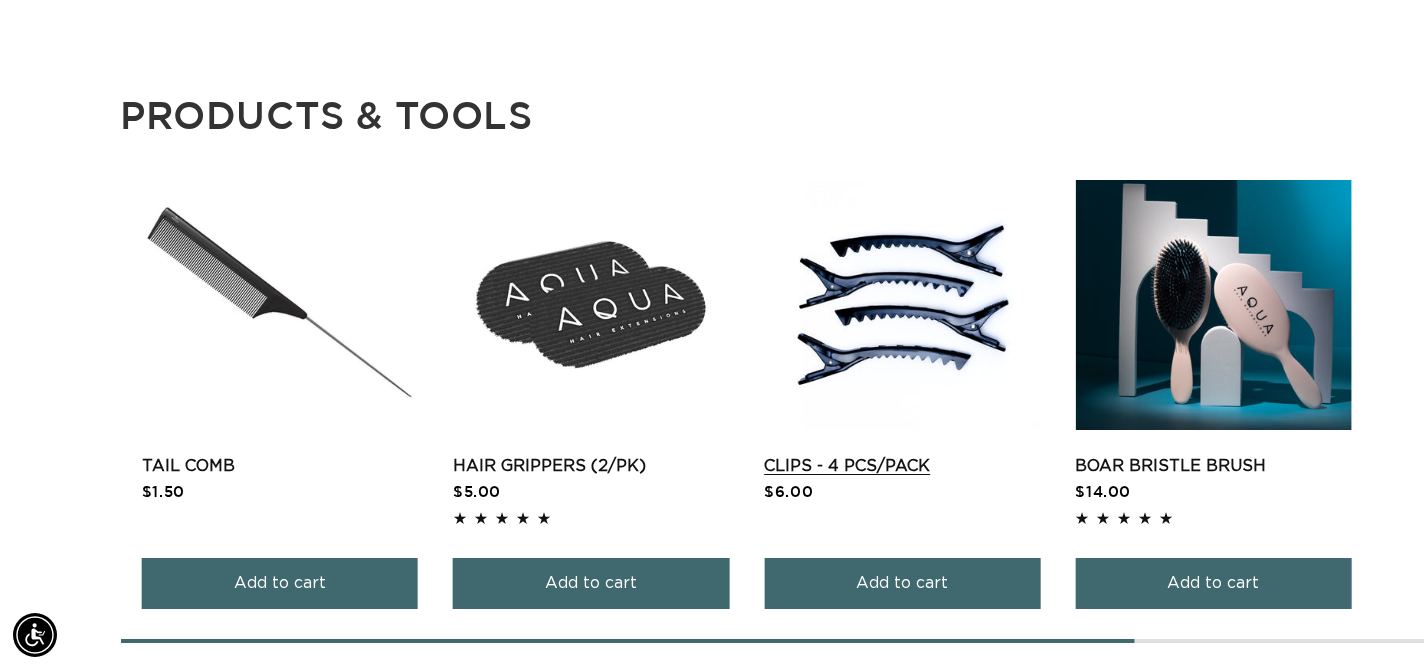 click on "Deluxe Pliers
Deluxe Pliers
$65.00
5.0 /
5.0
Add to cart" at bounding box center [-1696, 409] 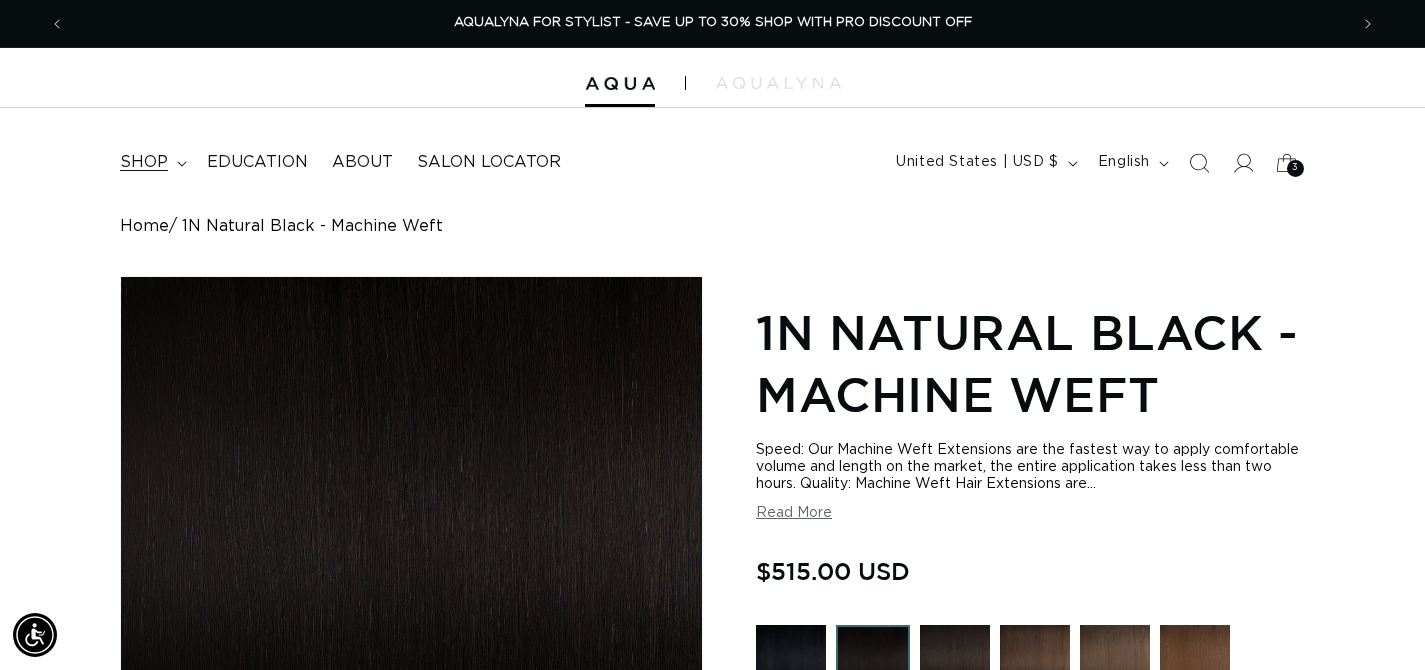 click on "shop" at bounding box center [144, 162] 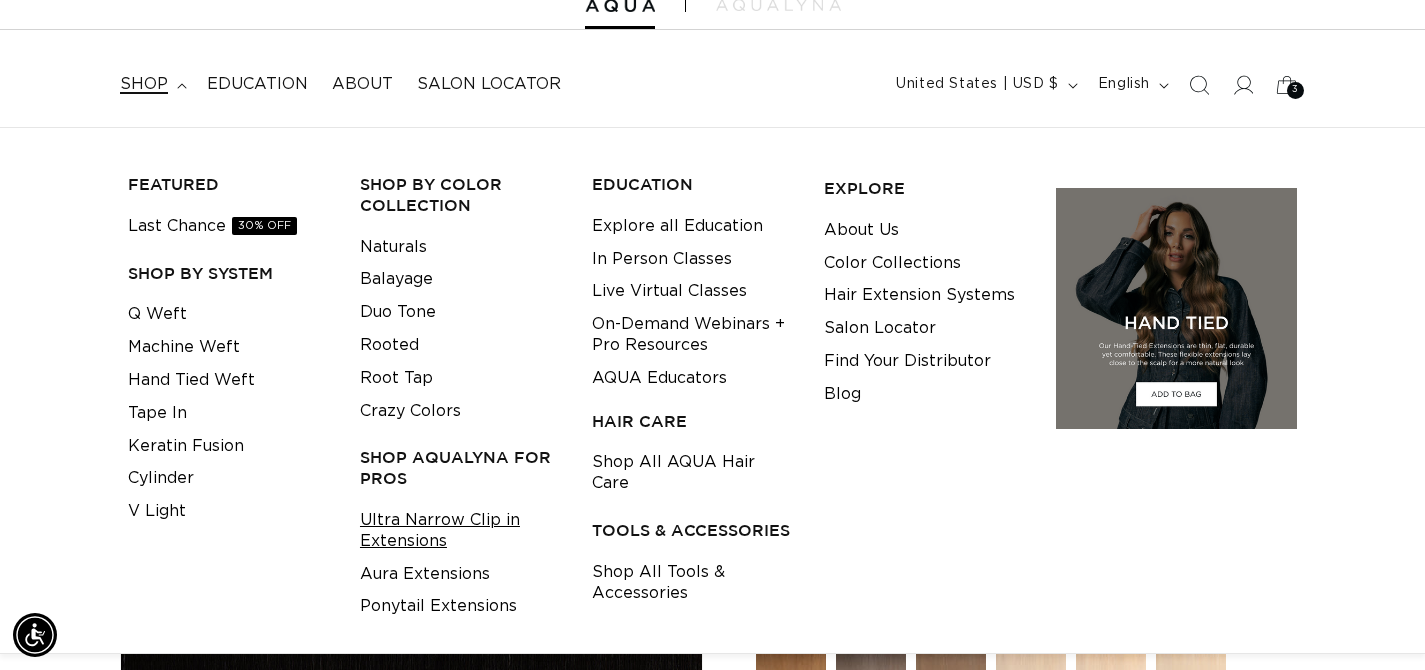 click on "Ultra Narrow Clip in Extensions" at bounding box center (460, 531) 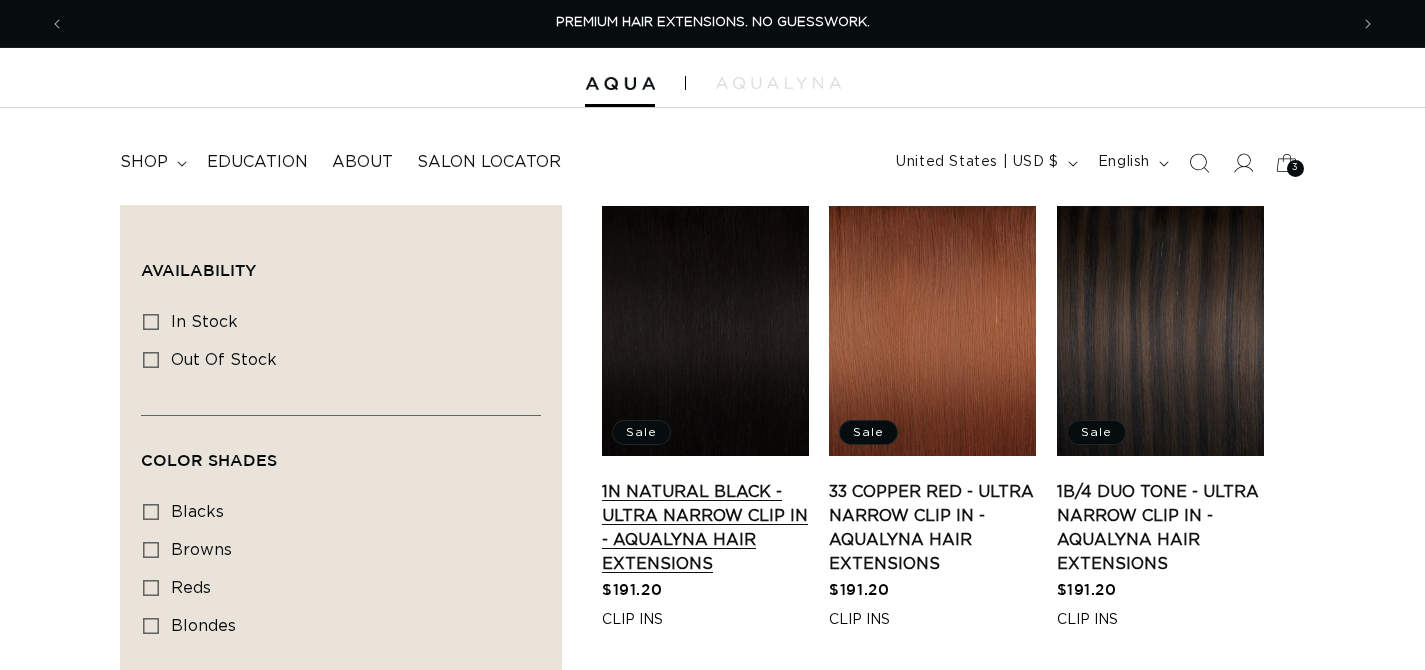 scroll, scrollTop: 0, scrollLeft: 0, axis: both 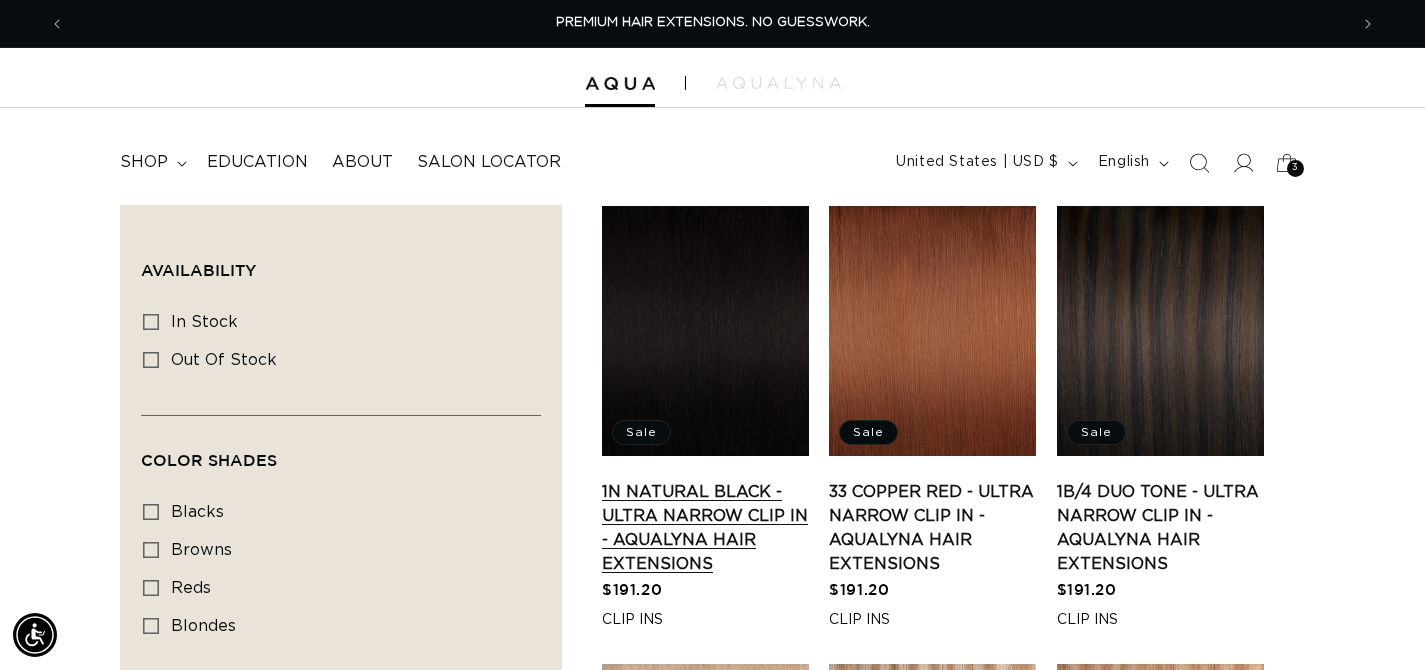 click on "1N Natural Black - Ultra Narrow Clip In - AquaLyna Hair Extensions" at bounding box center [705, 528] 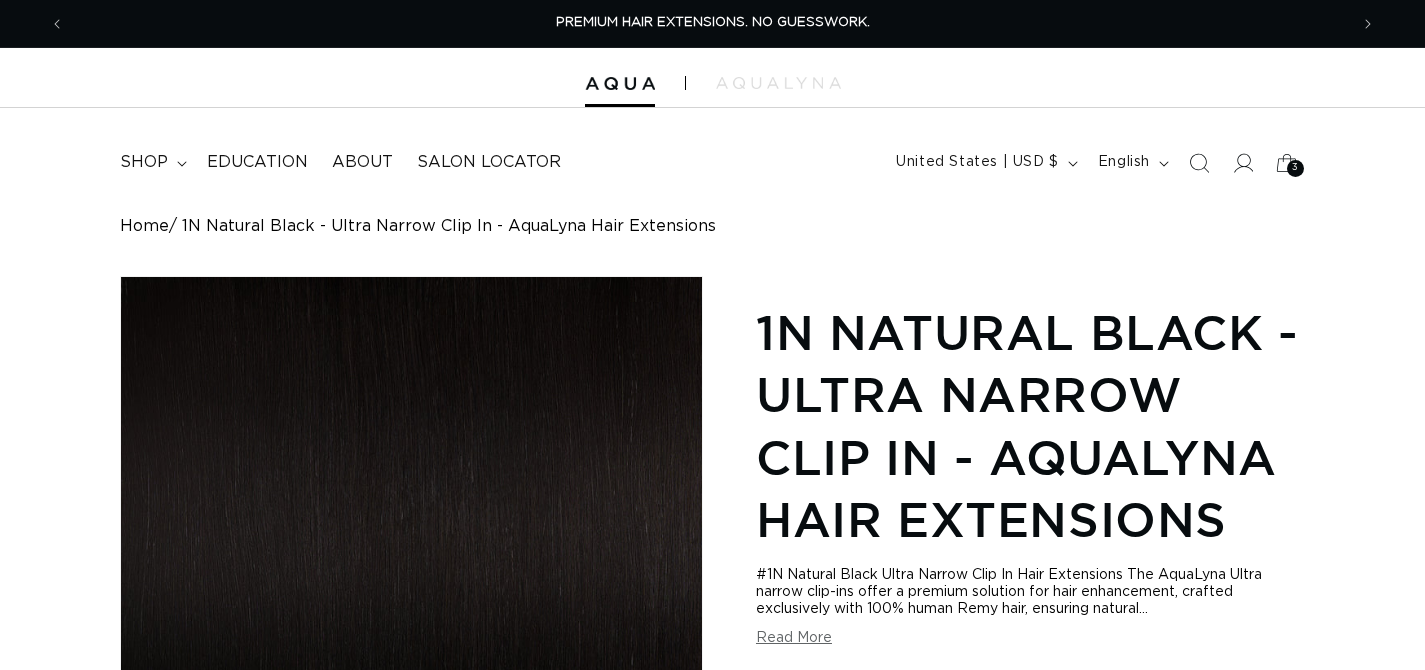 scroll, scrollTop: 0, scrollLeft: 0, axis: both 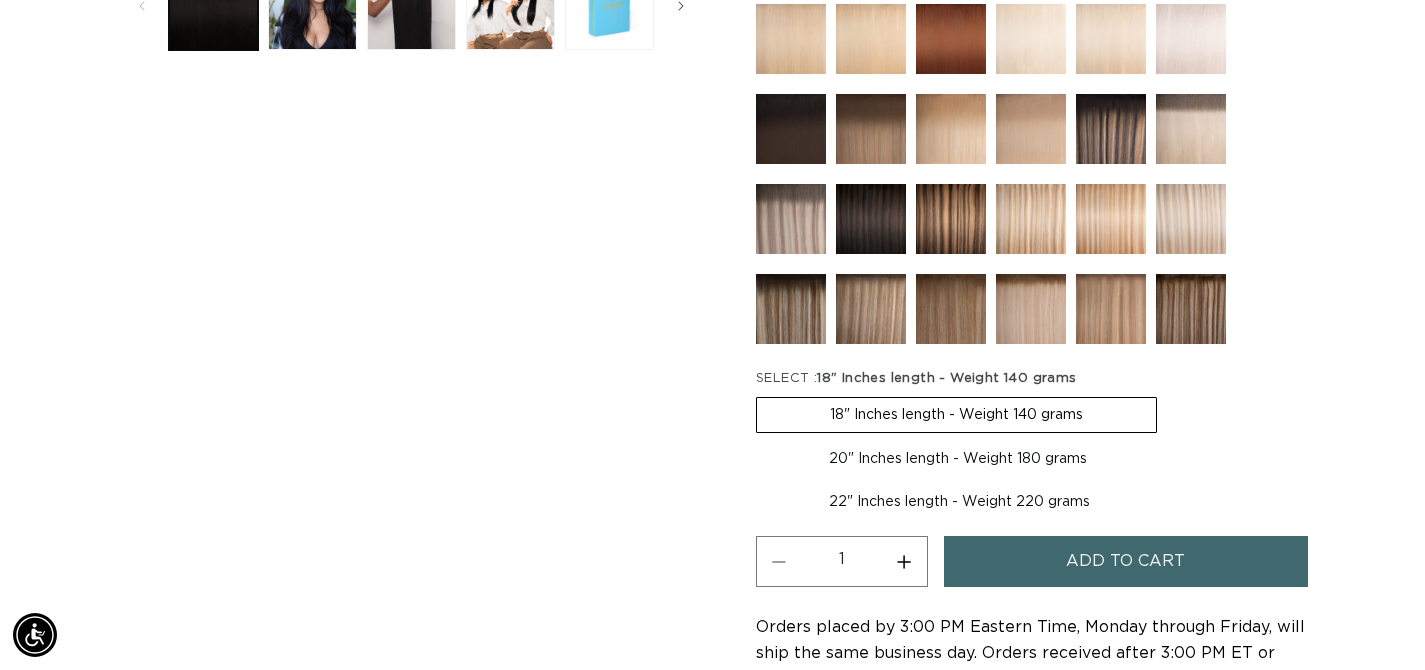 click on "20" Inches length - Weight 180 grams Variant sold out or unavailable" at bounding box center [958, 459] 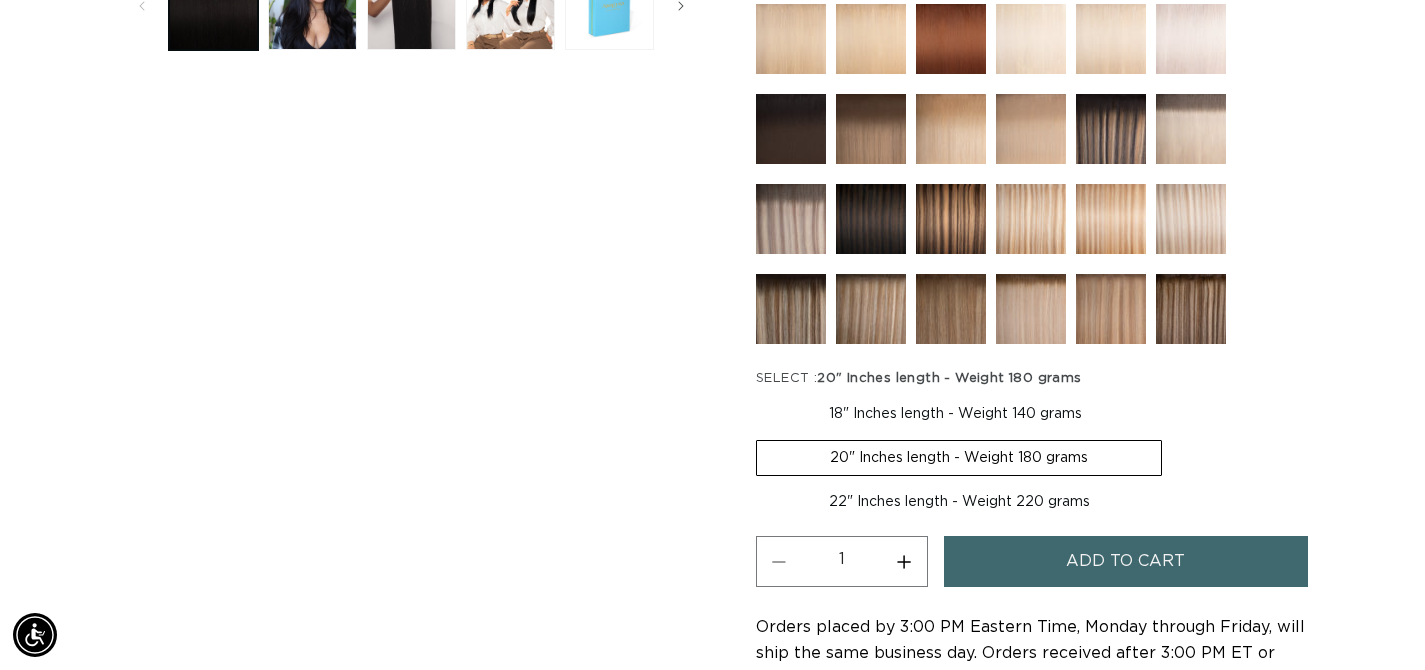 scroll, scrollTop: 0, scrollLeft: 0, axis: both 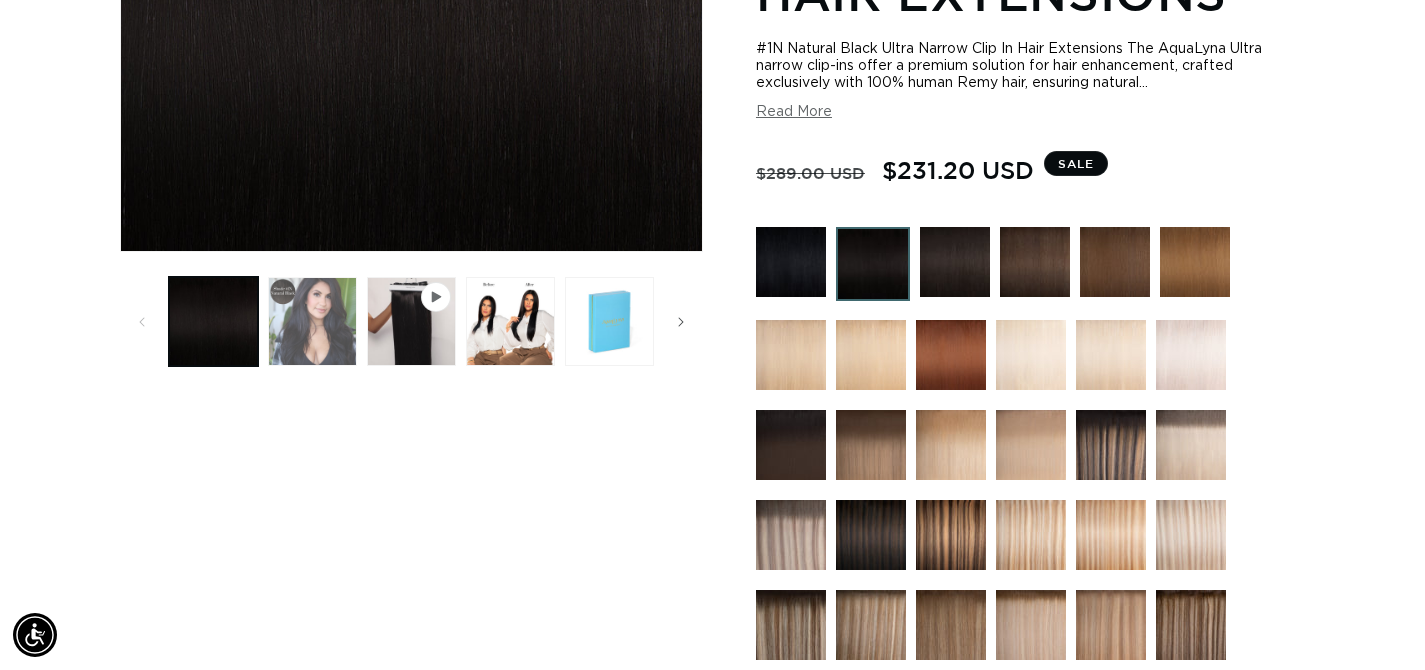 click at bounding box center [312, 321] 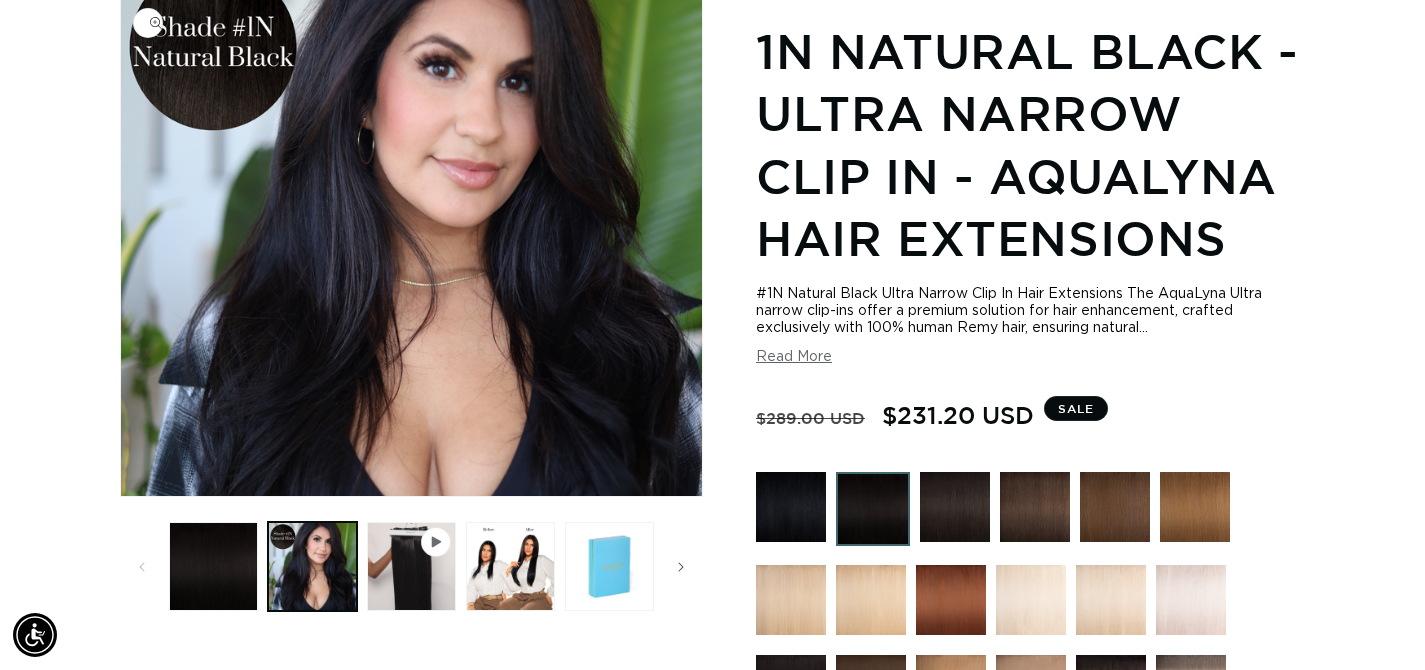 scroll, scrollTop: 276, scrollLeft: 0, axis: vertical 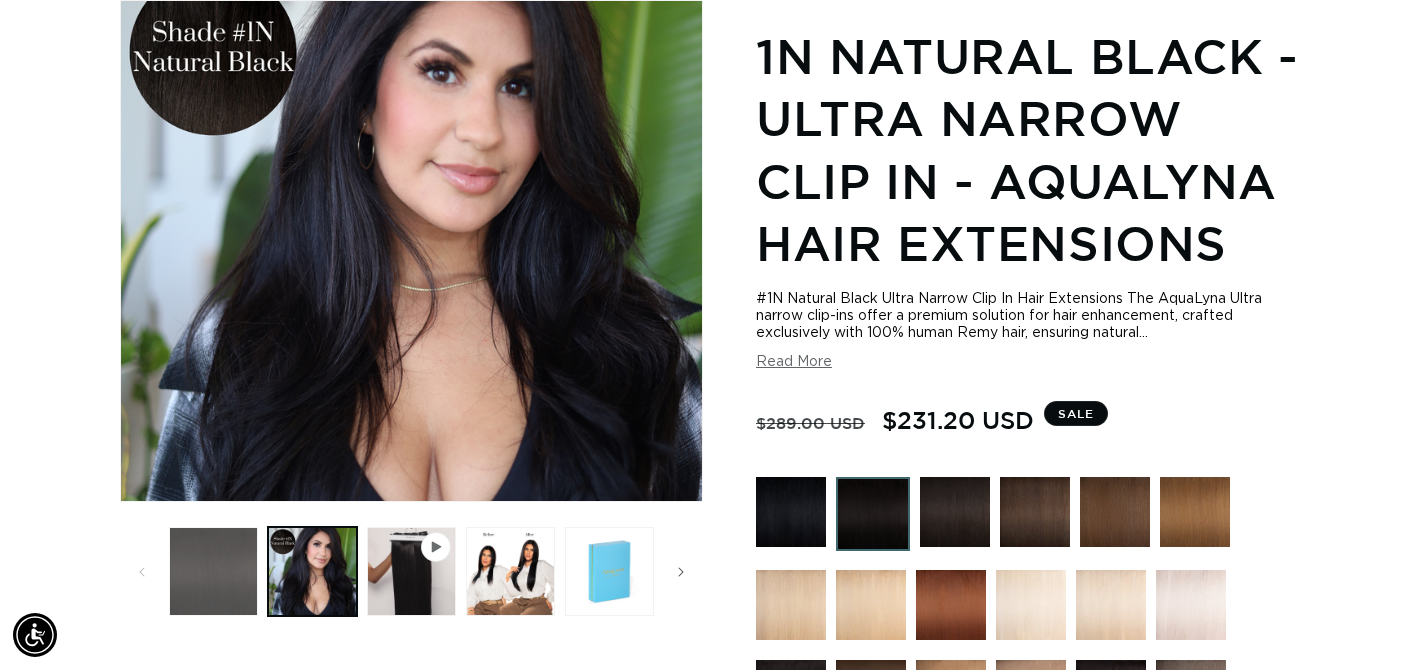 click at bounding box center [213, 571] 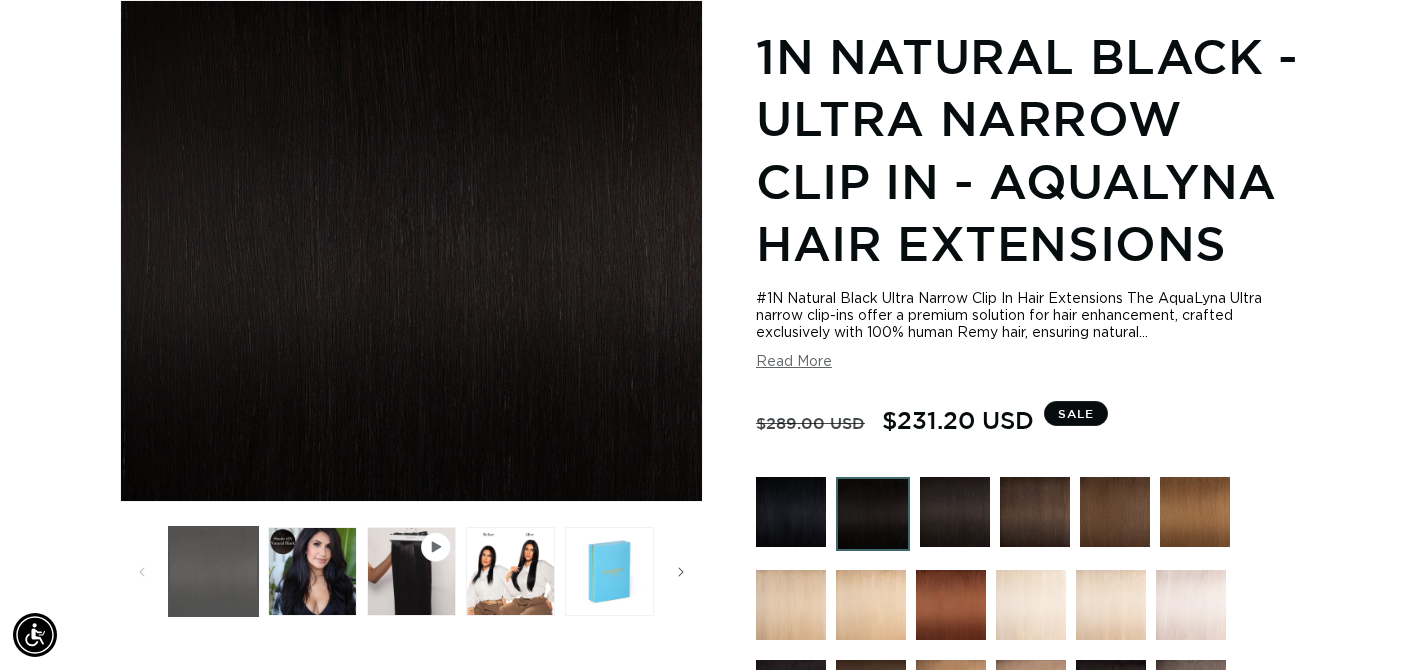 scroll, scrollTop: 0, scrollLeft: 0, axis: both 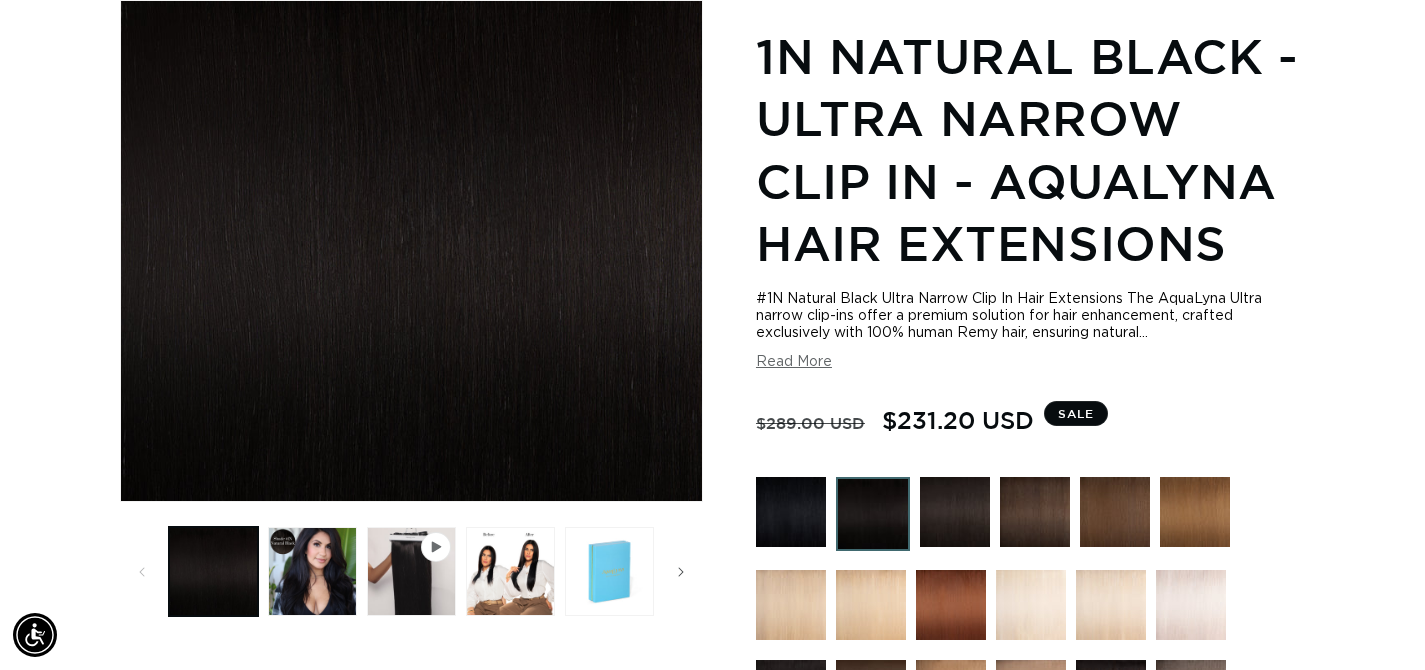 click on "Read More" at bounding box center [794, 362] 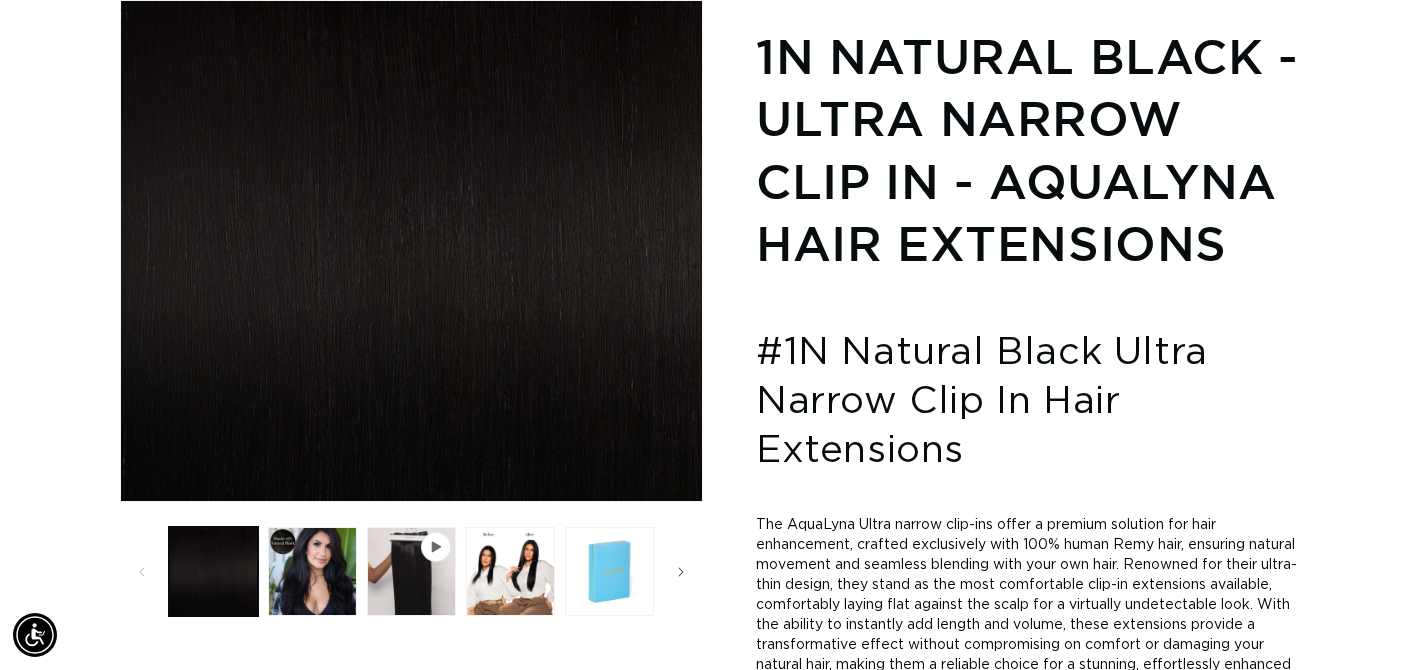 scroll, scrollTop: 394, scrollLeft: 0, axis: vertical 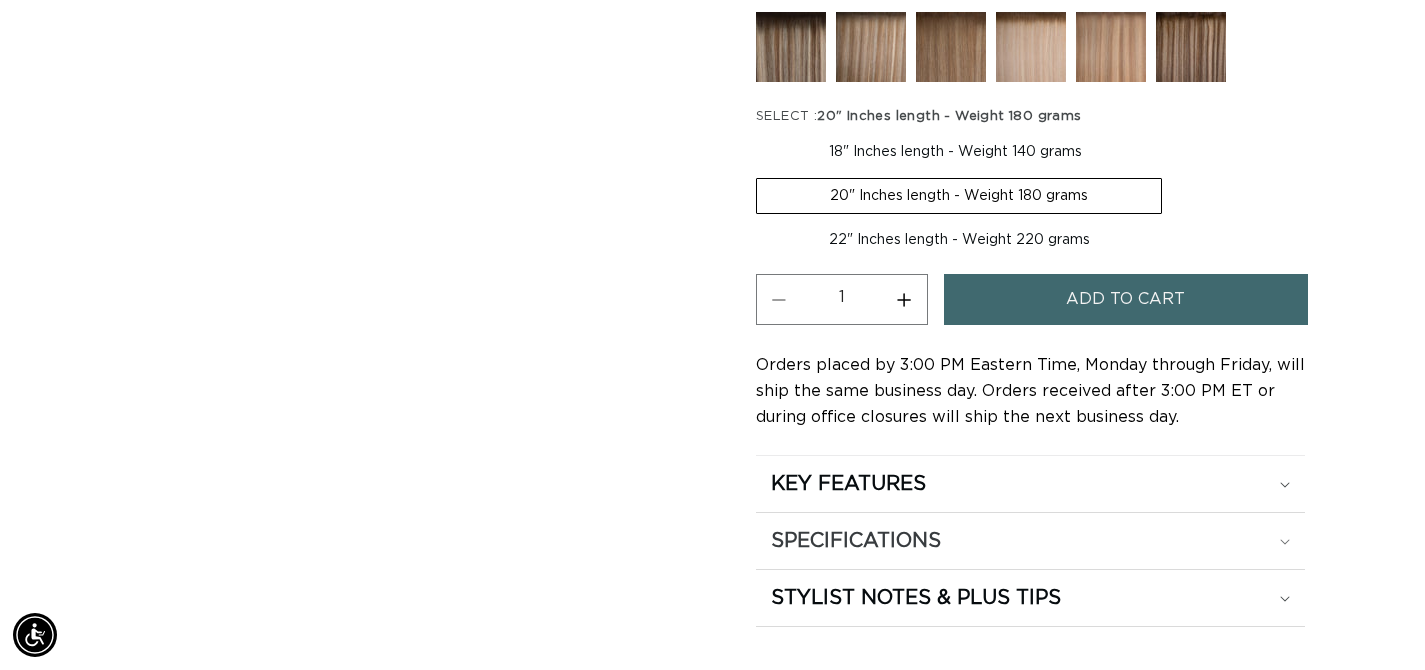 click on "SPECIFICATIONS" at bounding box center [1030, 484] 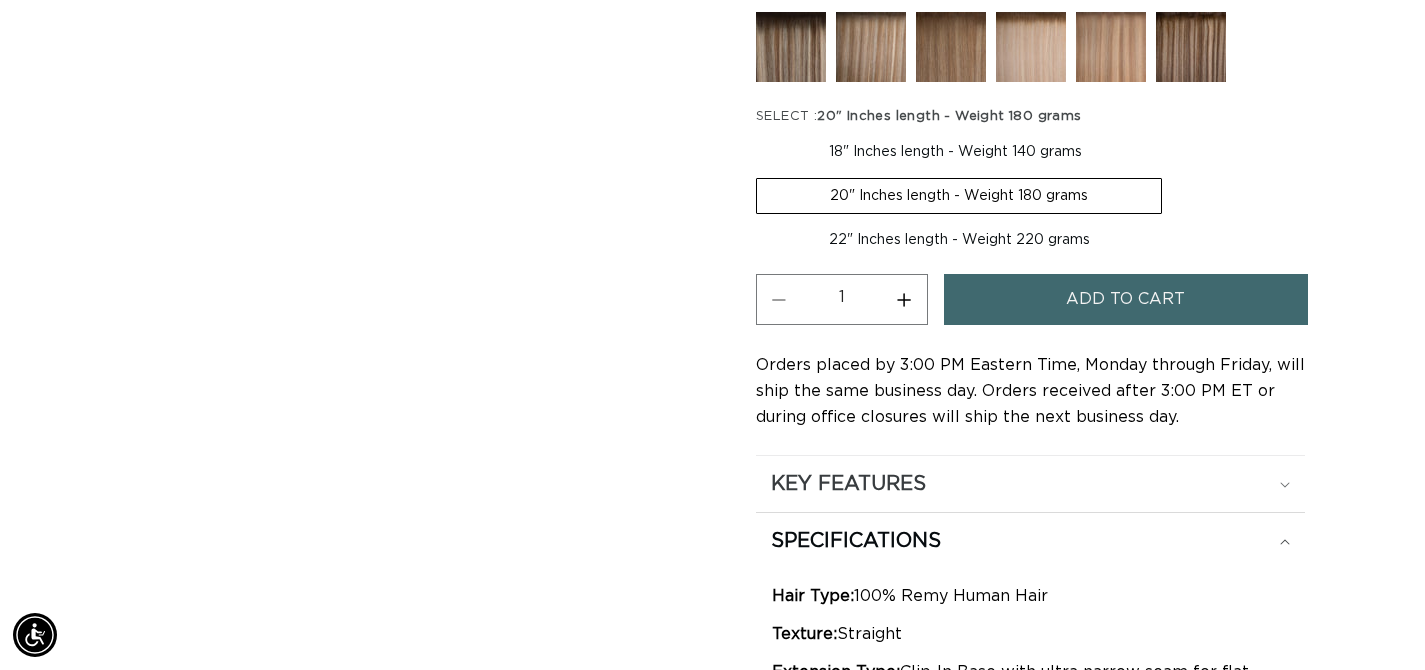 scroll, scrollTop: 0, scrollLeft: 0, axis: both 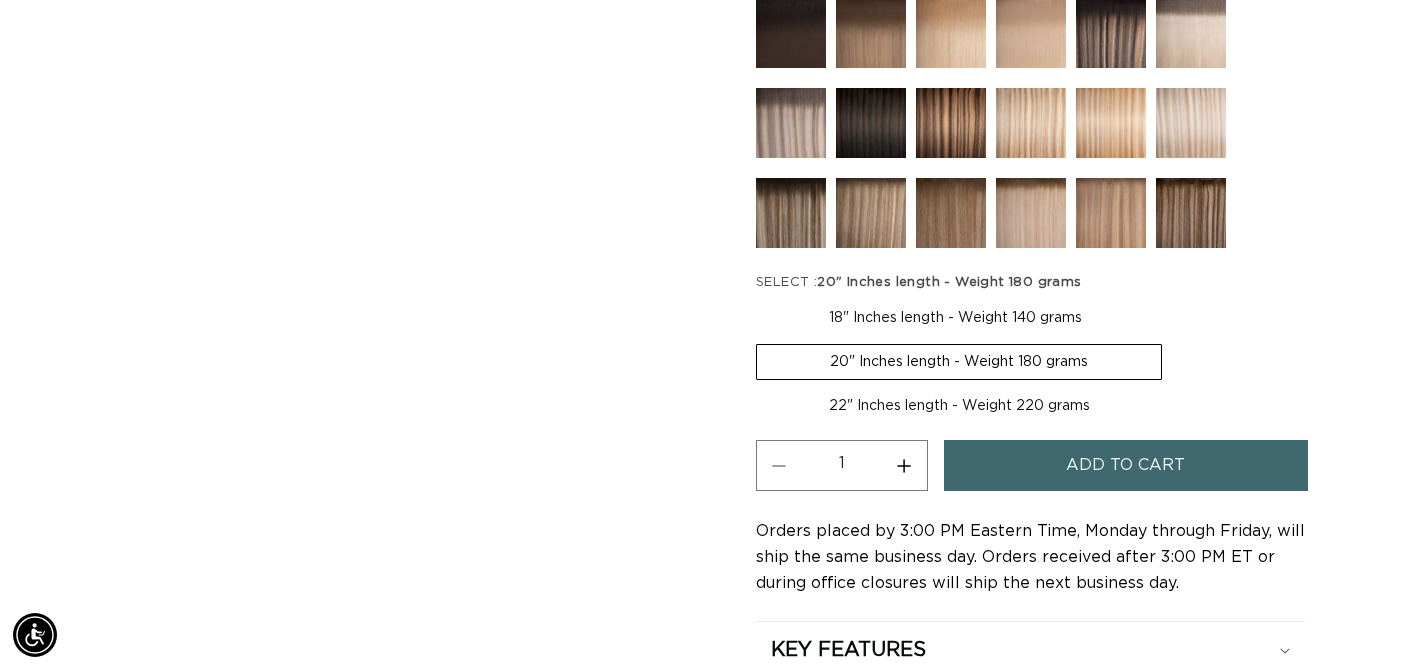 click on "Add to cart" at bounding box center (1126, 465) 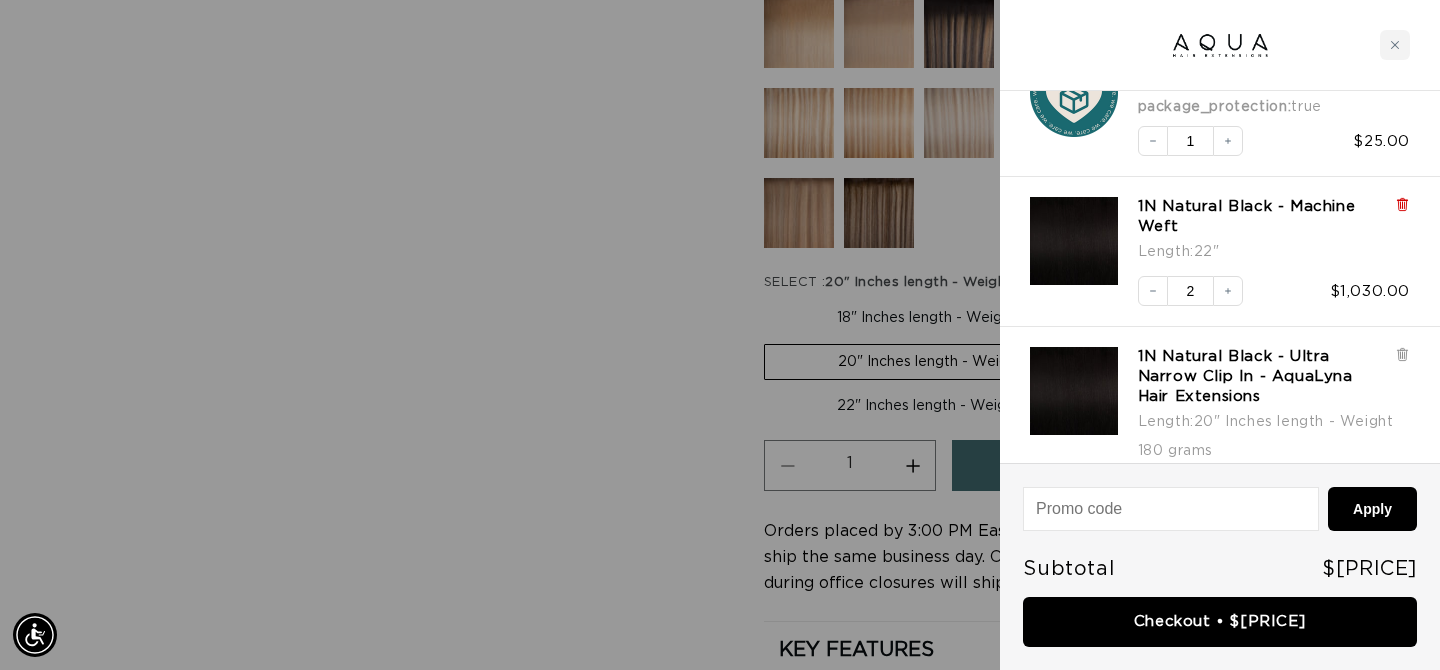 click 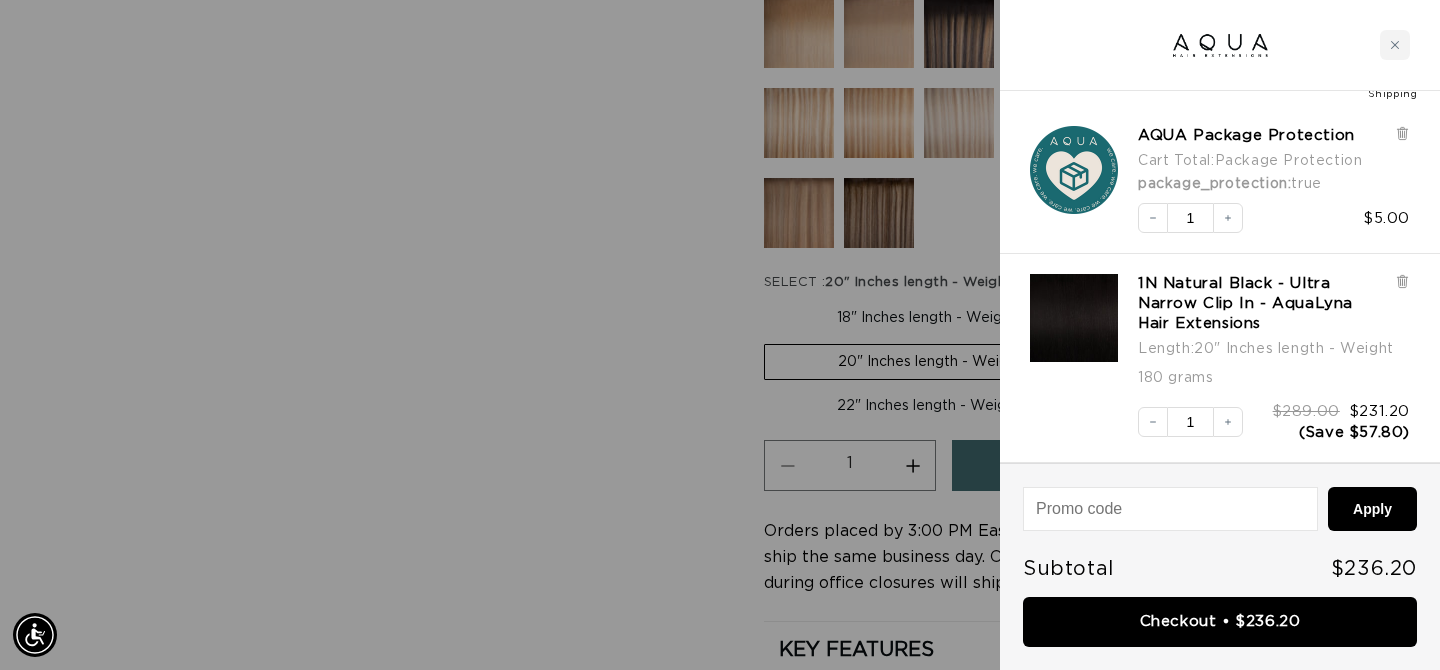 click at bounding box center (720, 335) 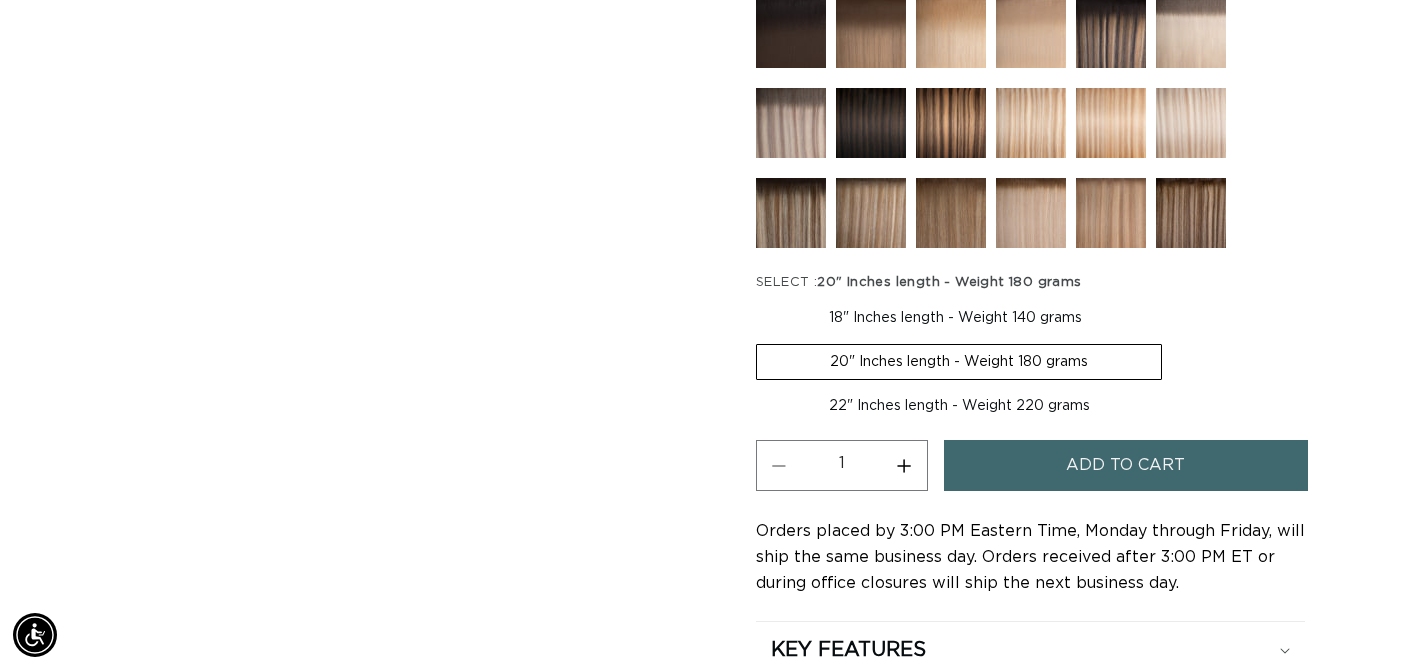 scroll, scrollTop: 0, scrollLeft: 2566, axis: horizontal 